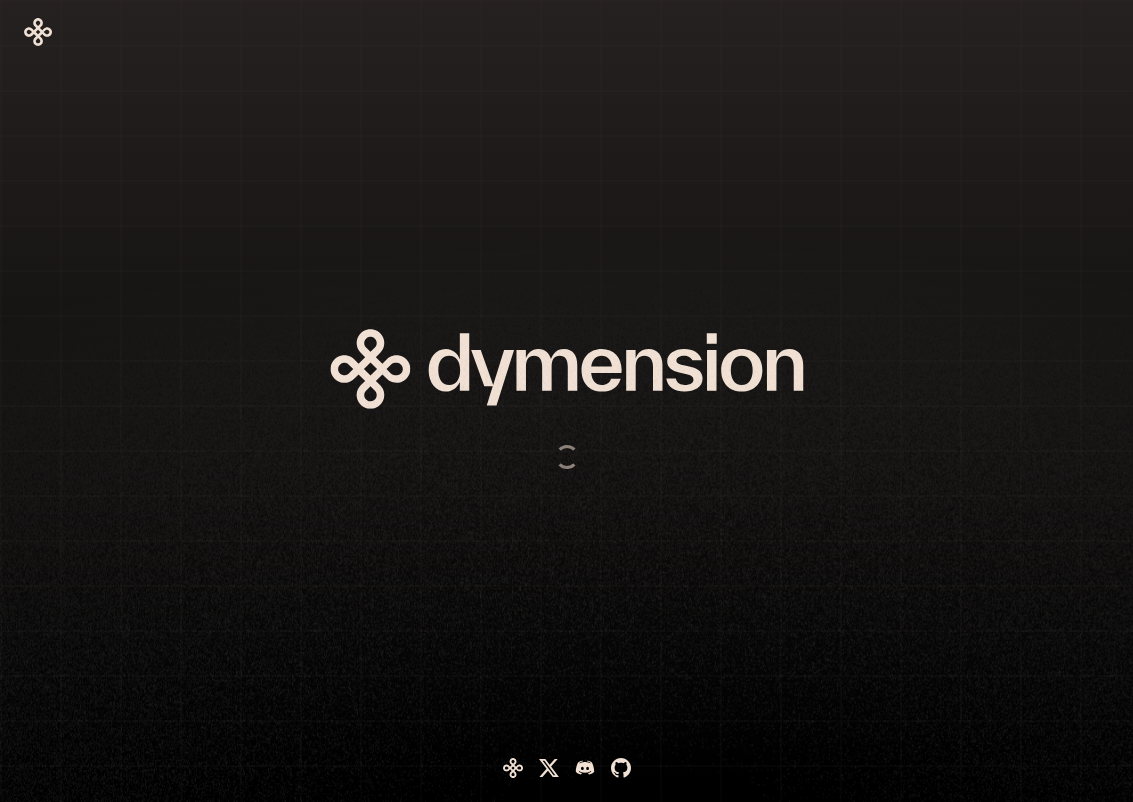 scroll, scrollTop: 0, scrollLeft: 0, axis: both 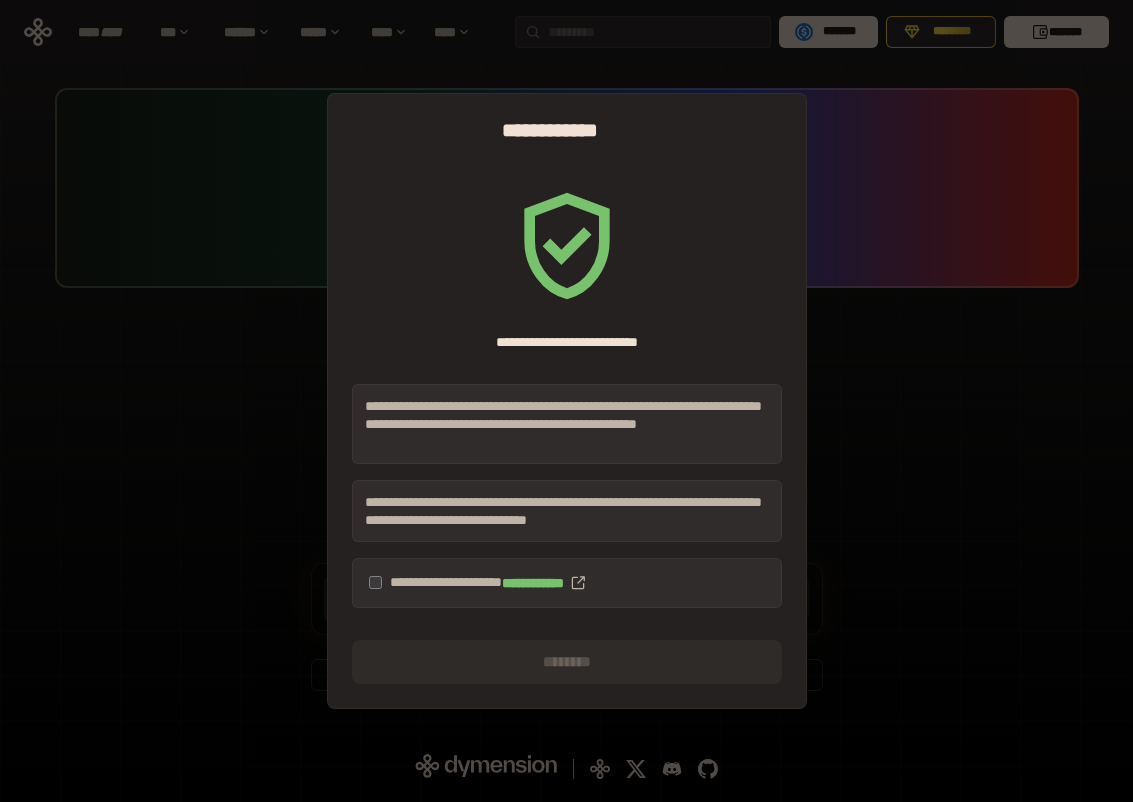 click on "**********" at bounding box center [567, 583] 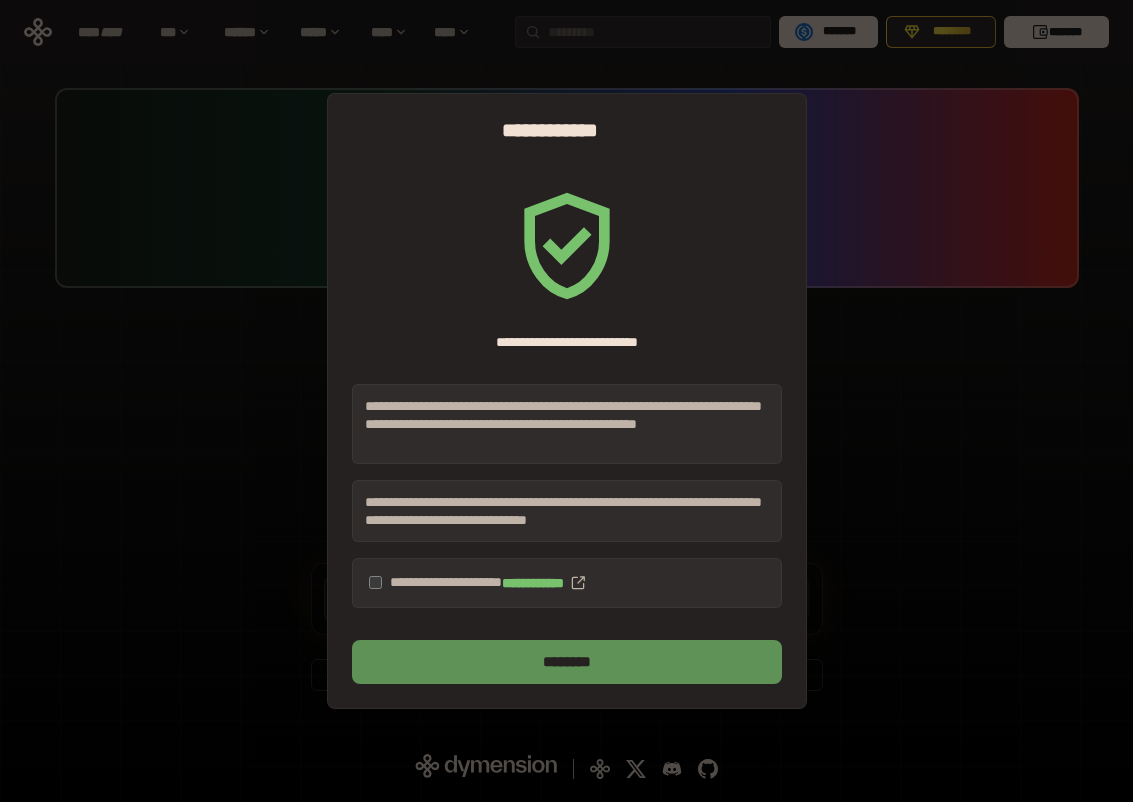 click on "********" at bounding box center [567, 662] 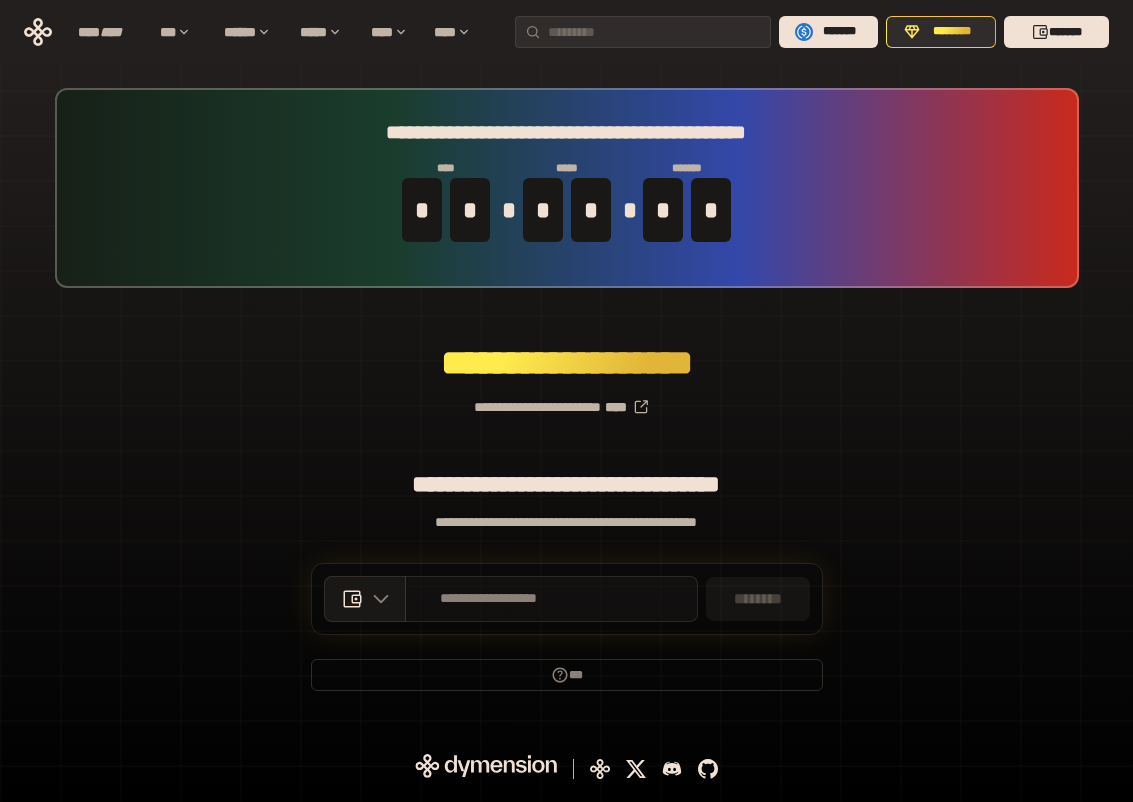 click on "**********" at bounding box center (551, 599) 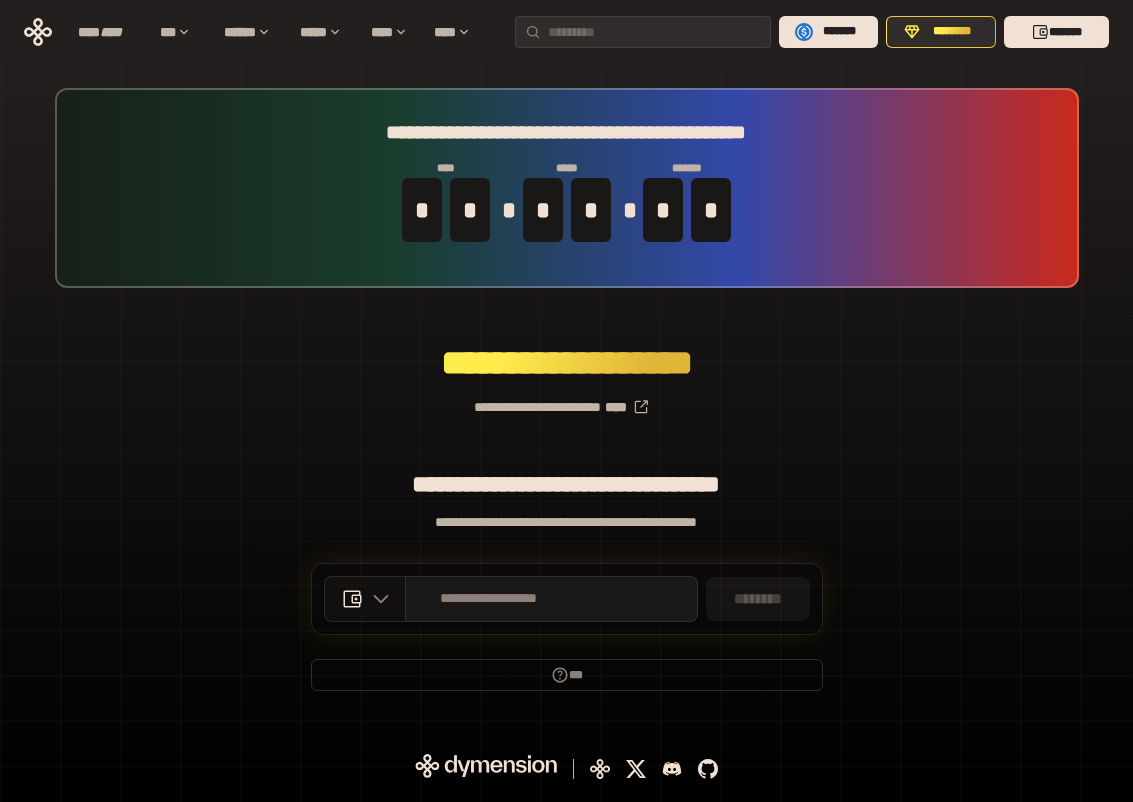 click 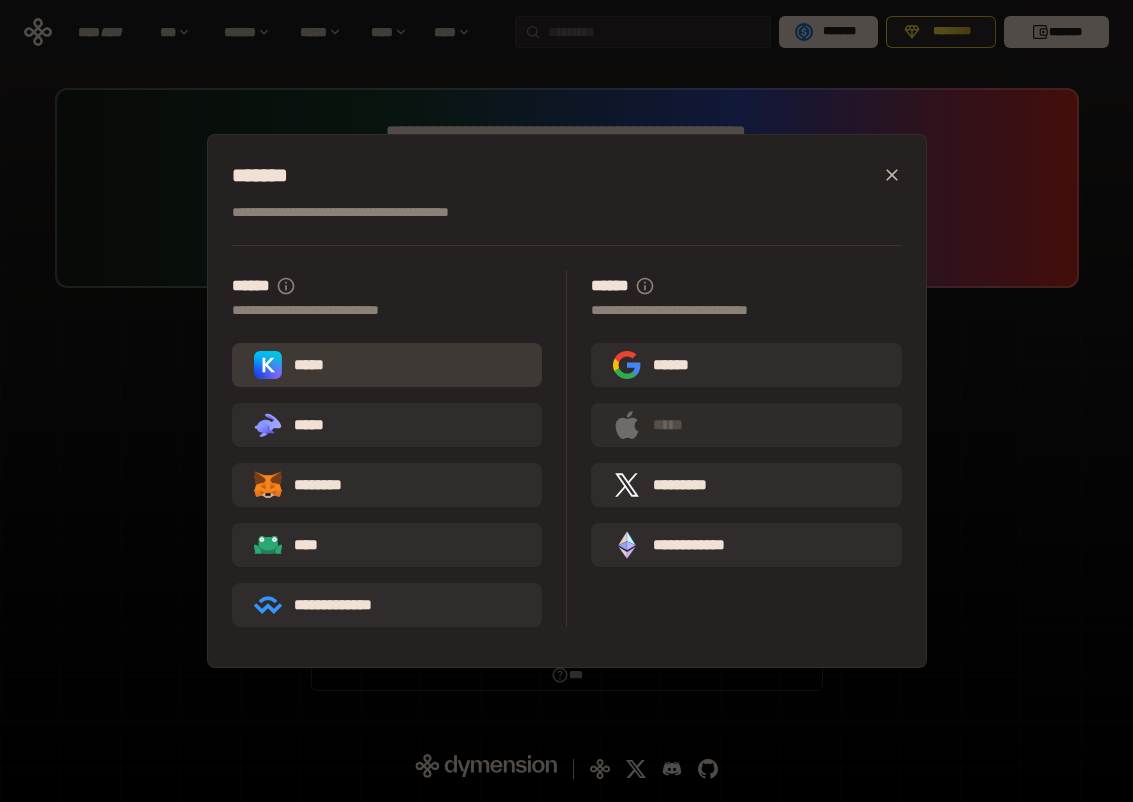 click on "*****" at bounding box center [387, 365] 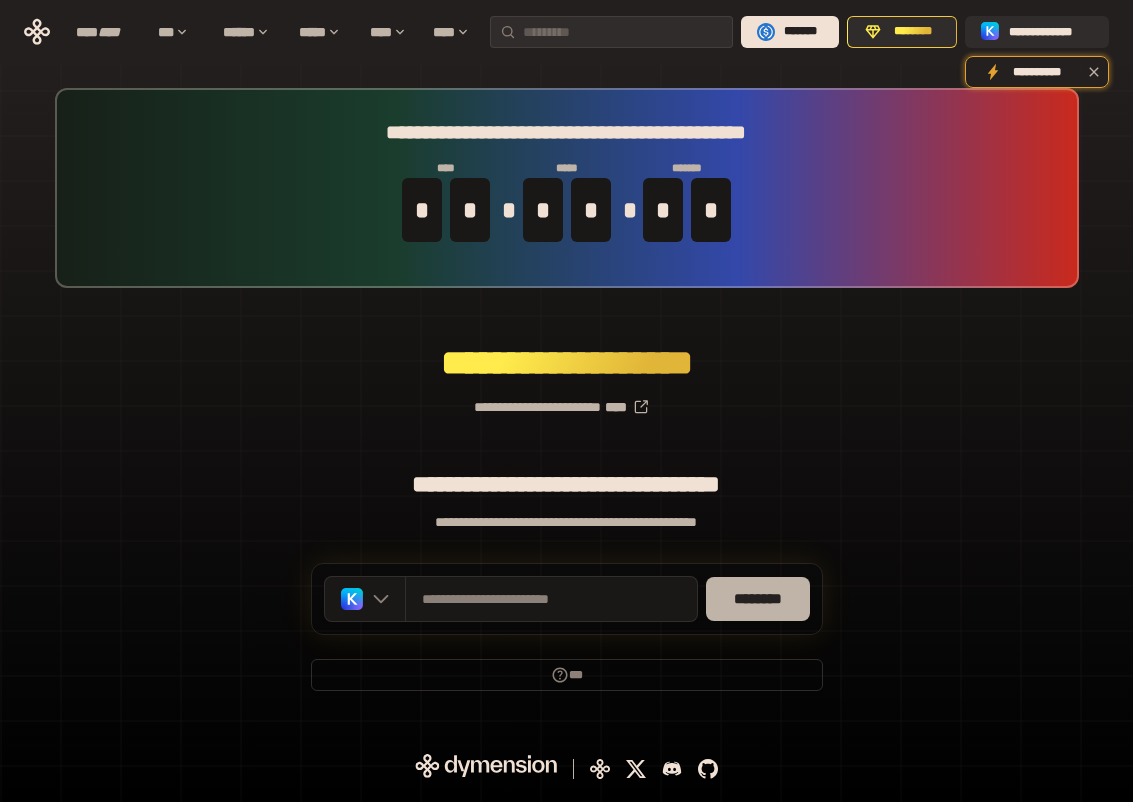 click on "********" at bounding box center [758, 599] 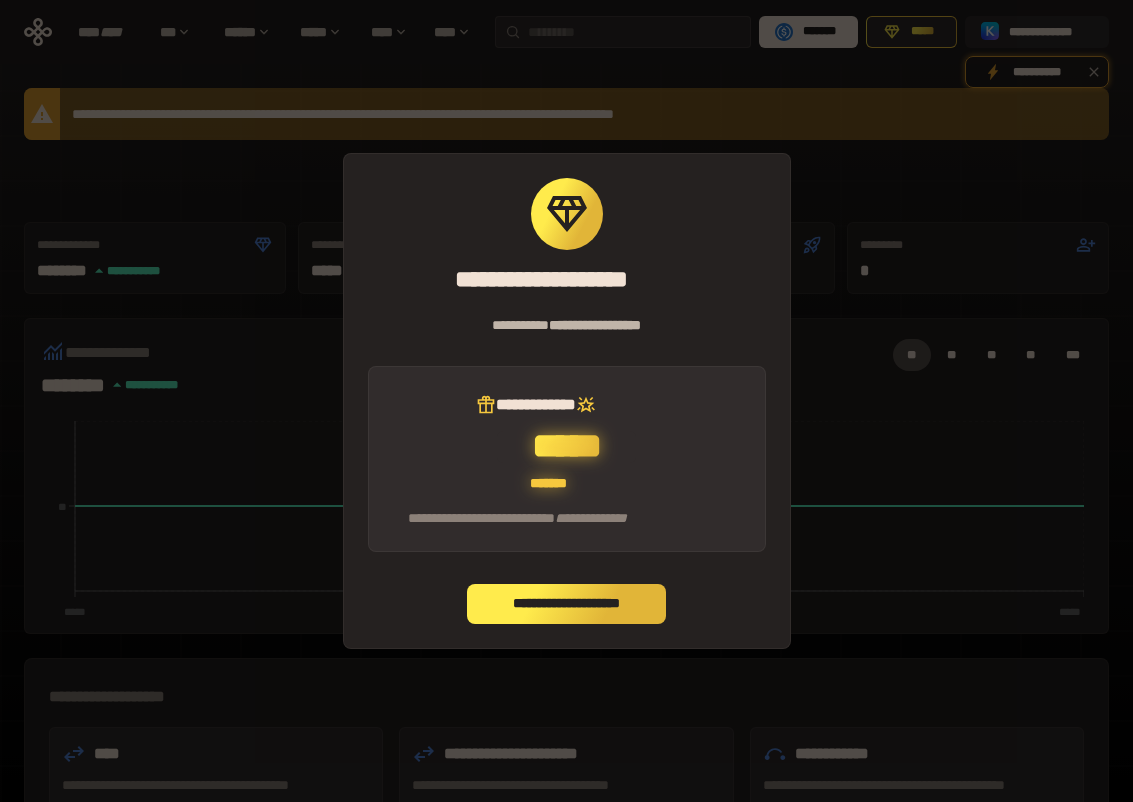 click on "**********" at bounding box center [567, 604] 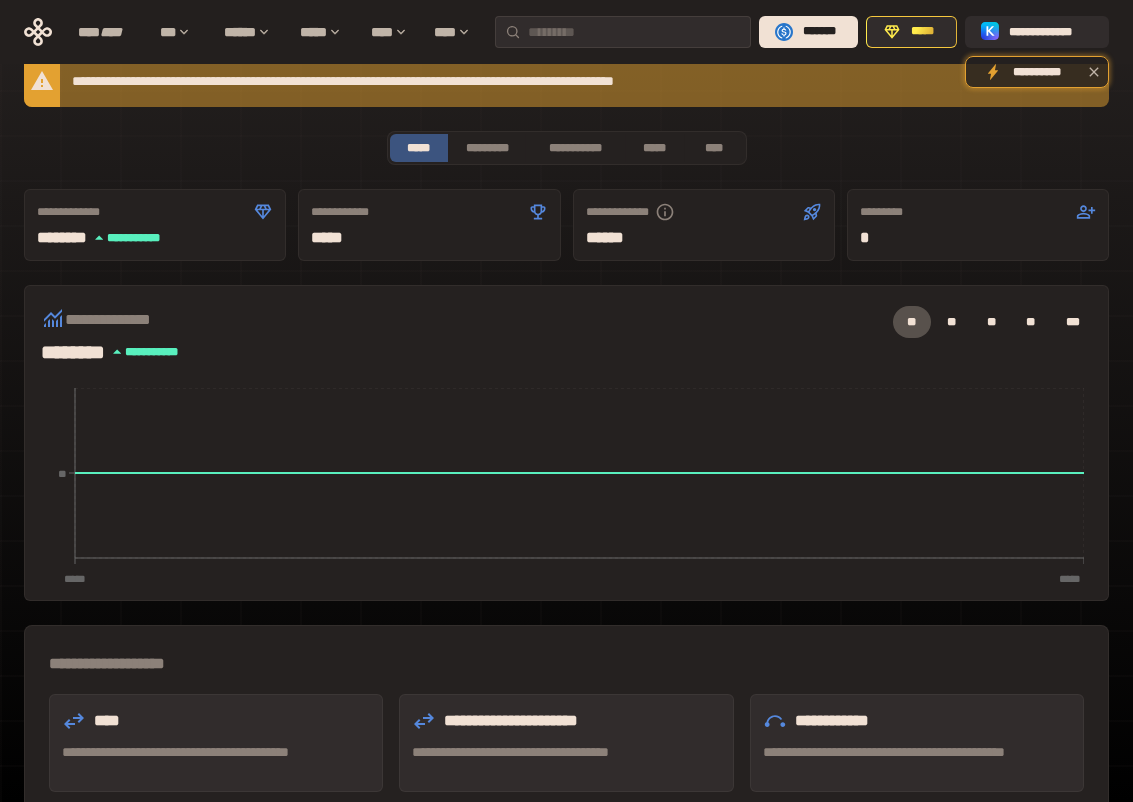 scroll, scrollTop: 59, scrollLeft: 0, axis: vertical 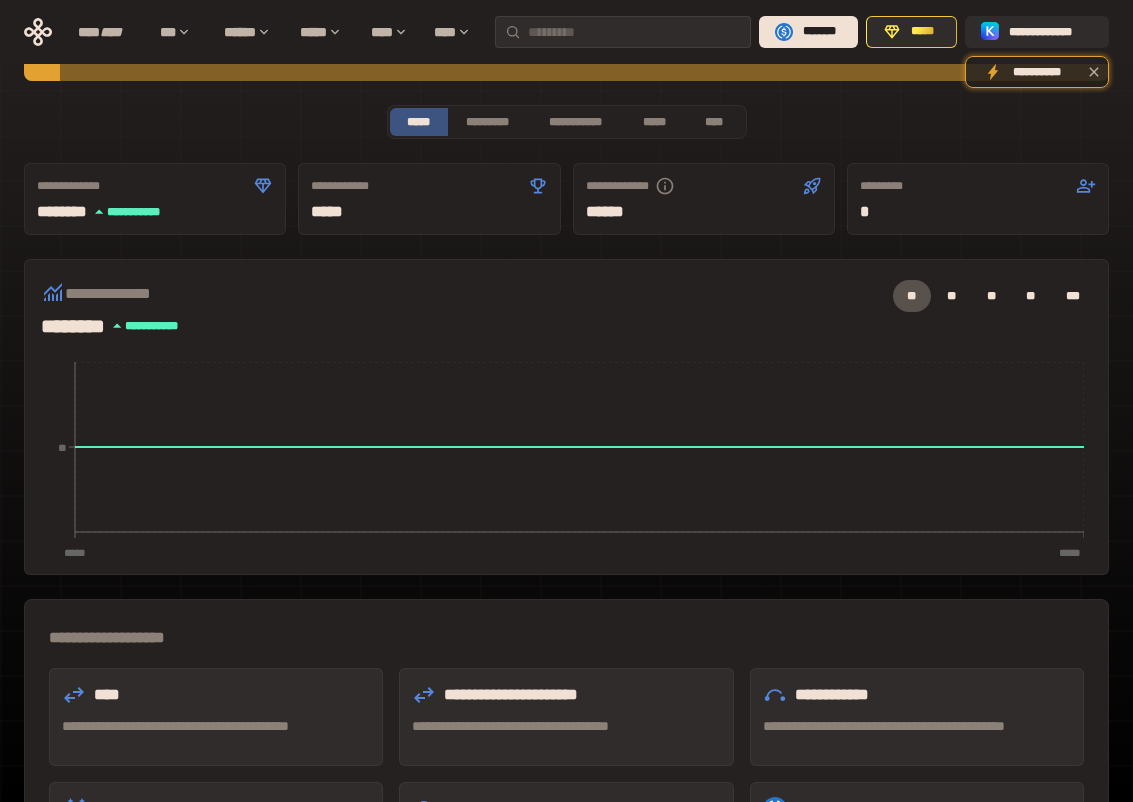 click on "*****" at bounding box center [419, 122] 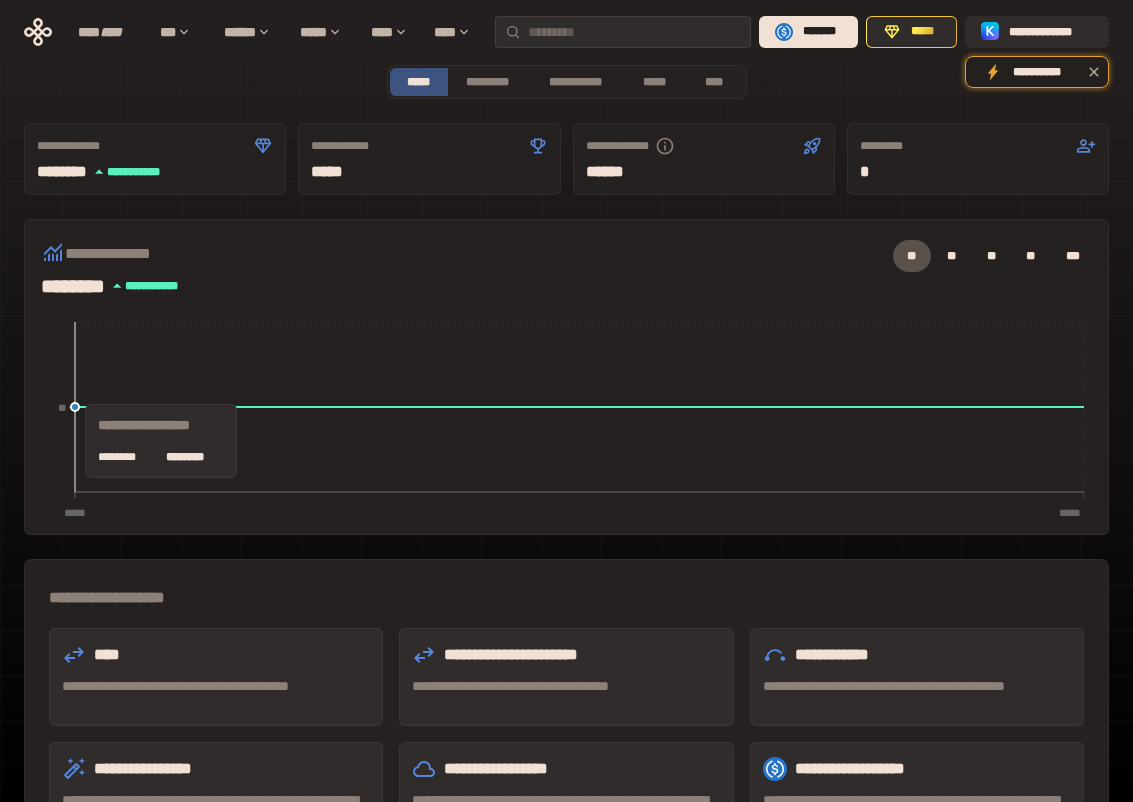 scroll, scrollTop: 95, scrollLeft: 0, axis: vertical 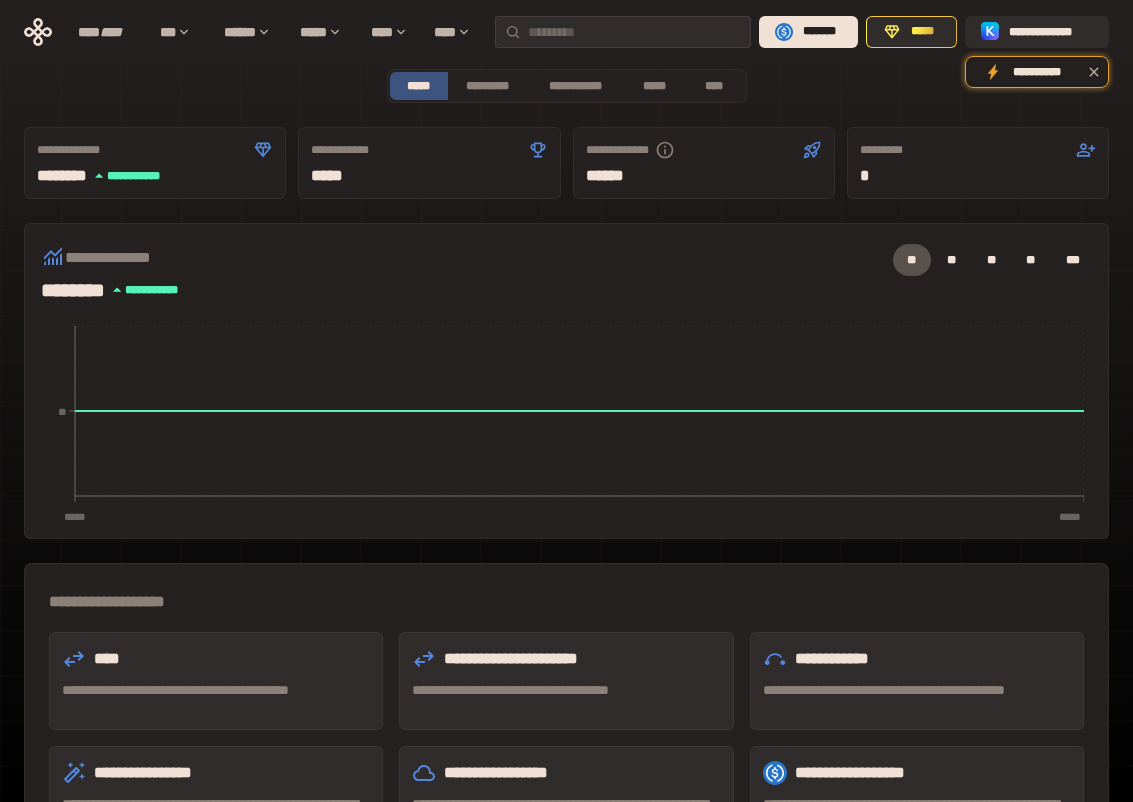click on "**********" at bounding box center [155, 163] 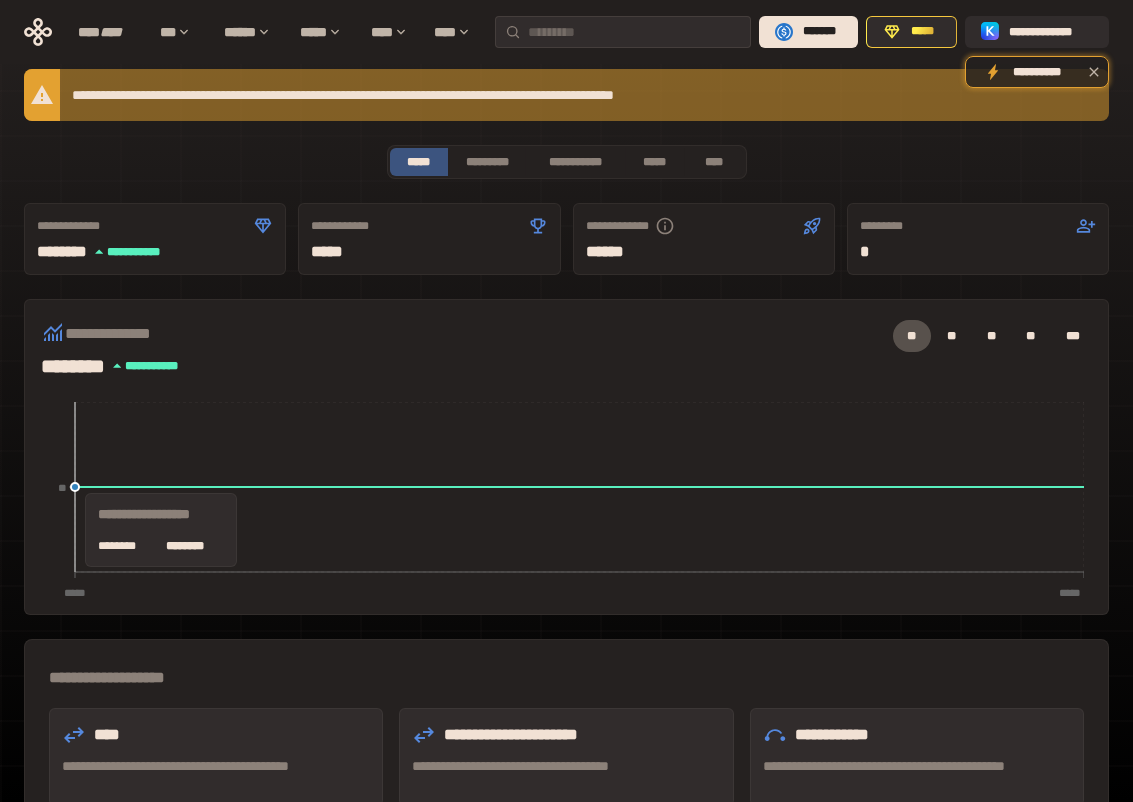 scroll, scrollTop: 0, scrollLeft: 0, axis: both 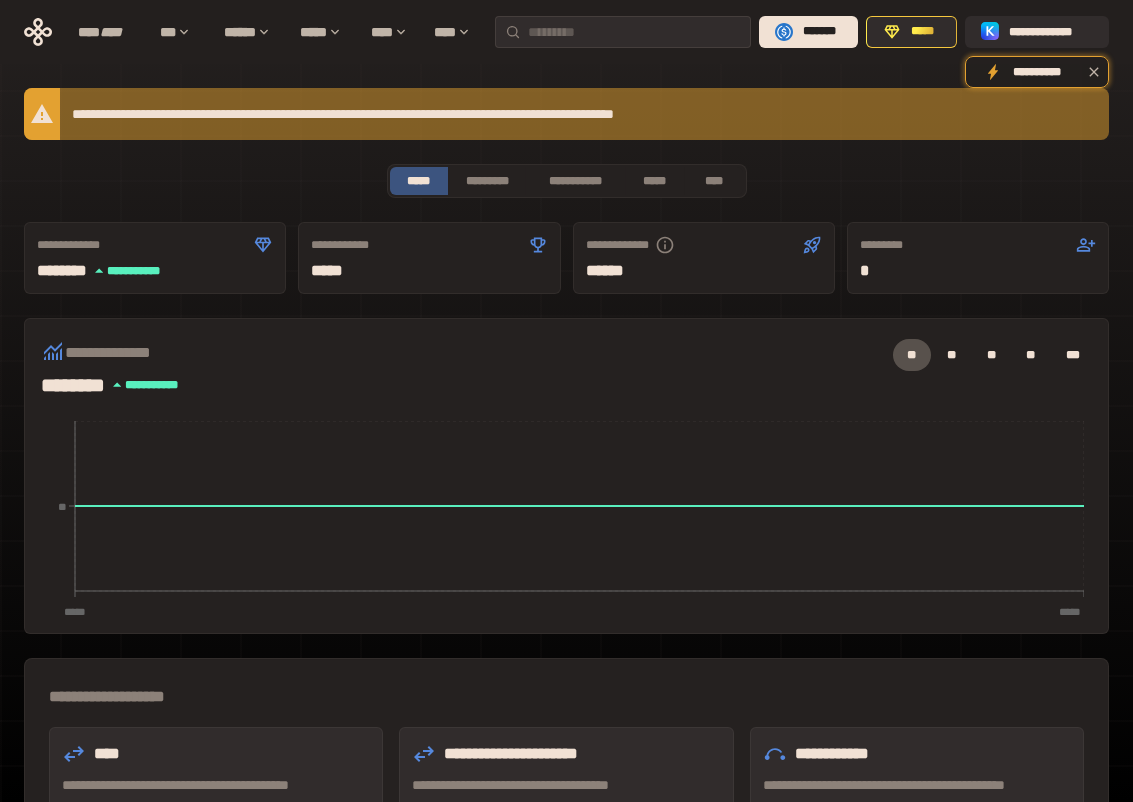 click on "*****" at bounding box center (419, 181) 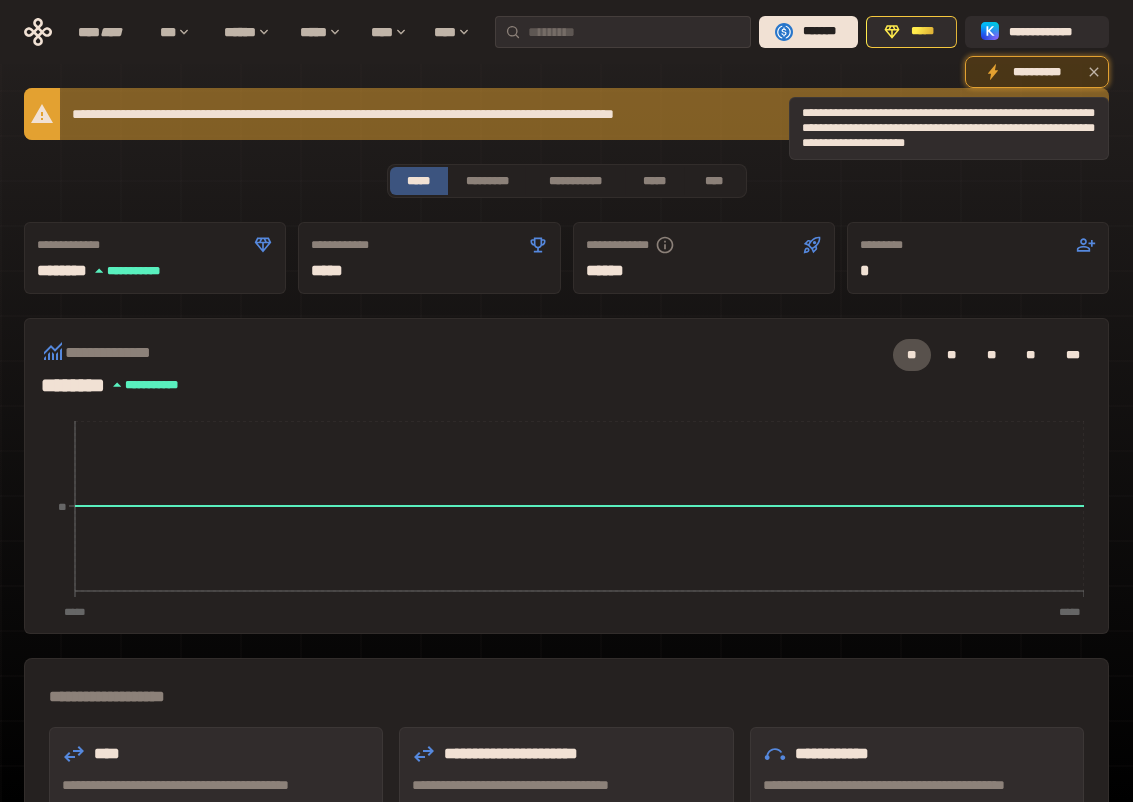 click 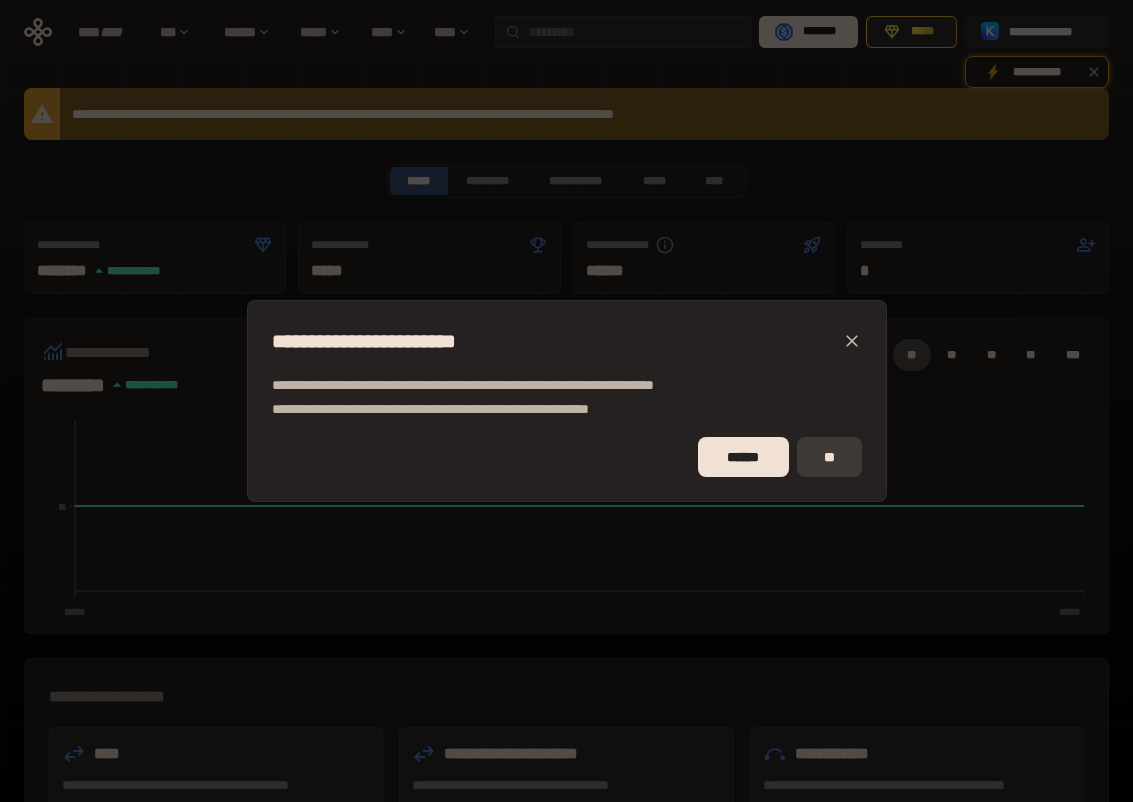 click on "**" at bounding box center (829, 457) 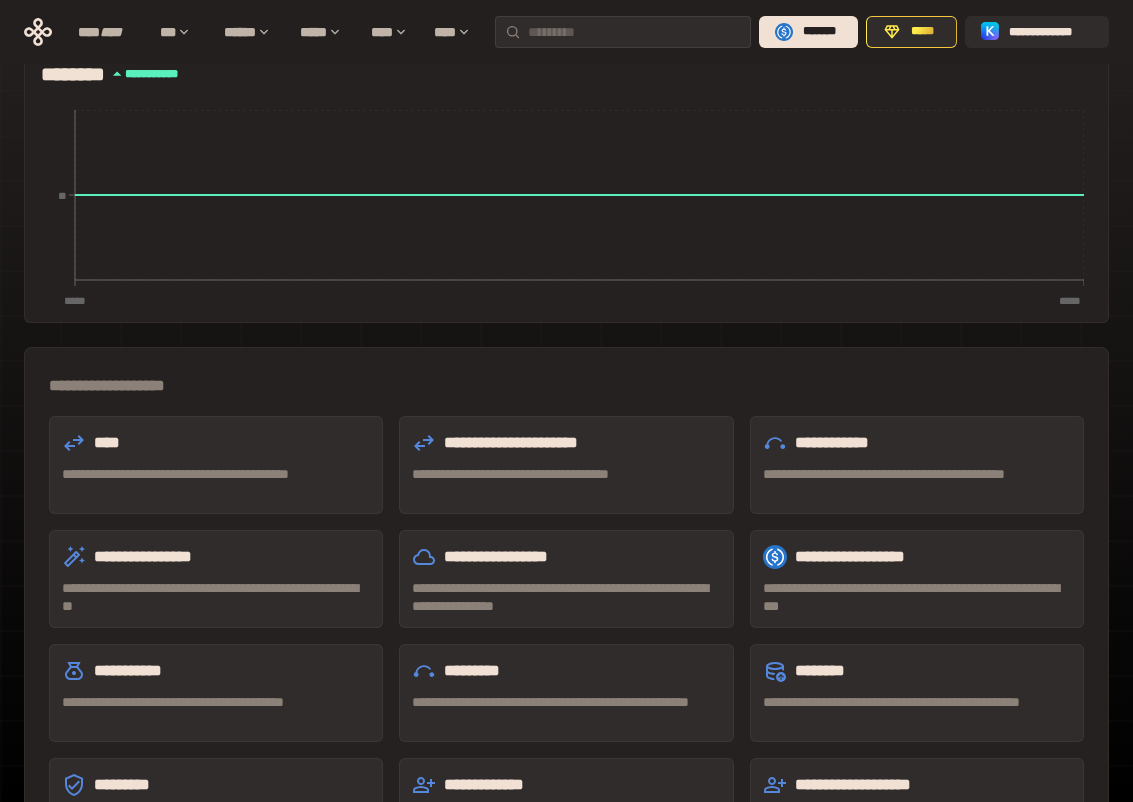 scroll, scrollTop: 0, scrollLeft: 0, axis: both 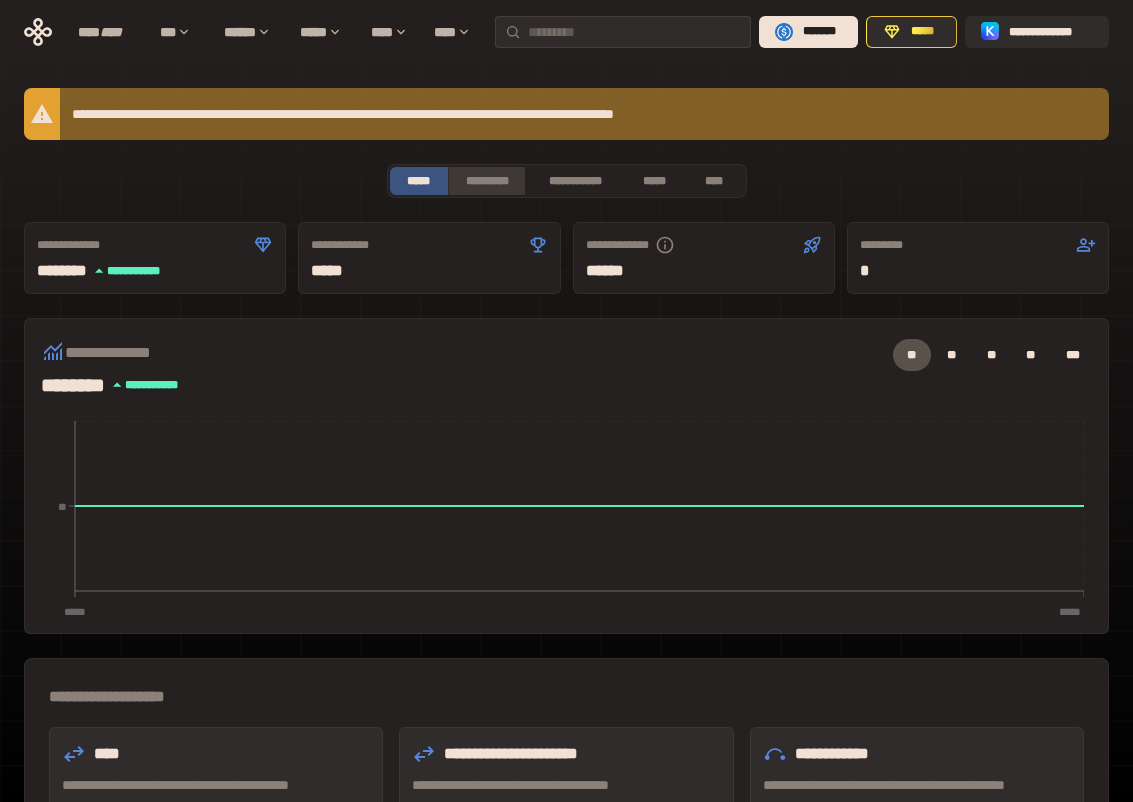 click on "*********" at bounding box center (486, 181) 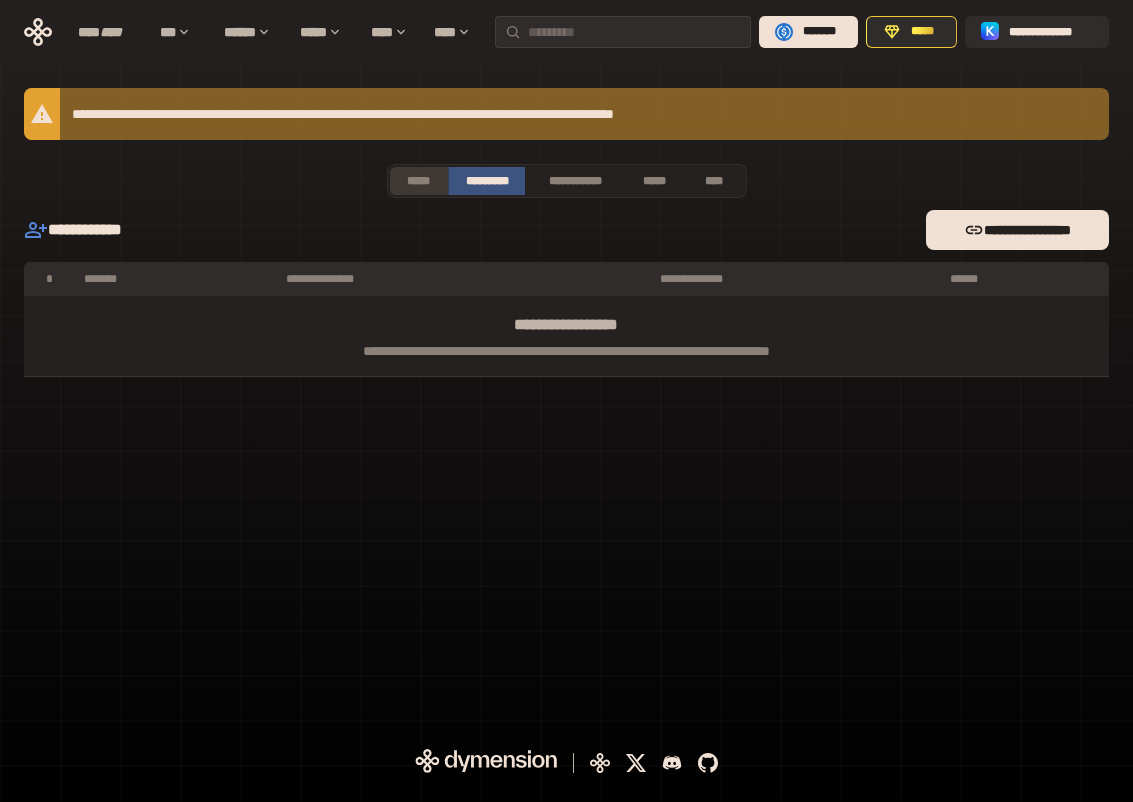 click on "*****" at bounding box center (419, 181) 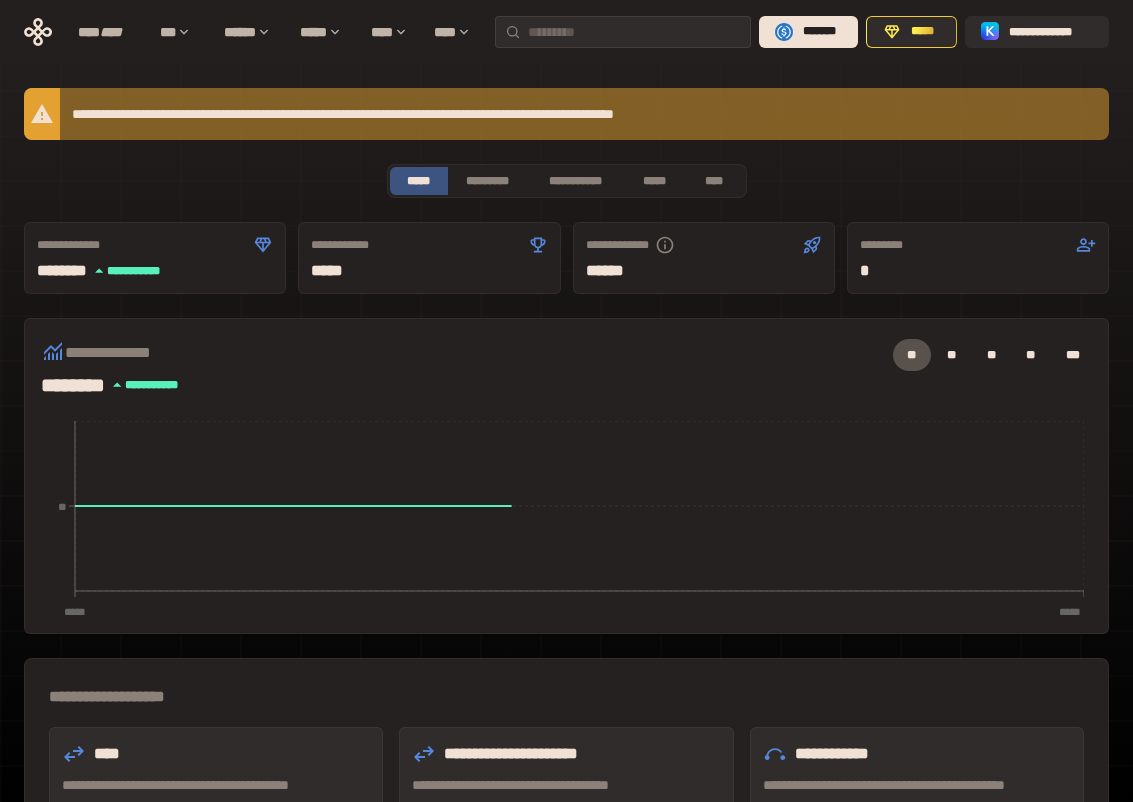 click on "**********" at bounding box center (155, 258) 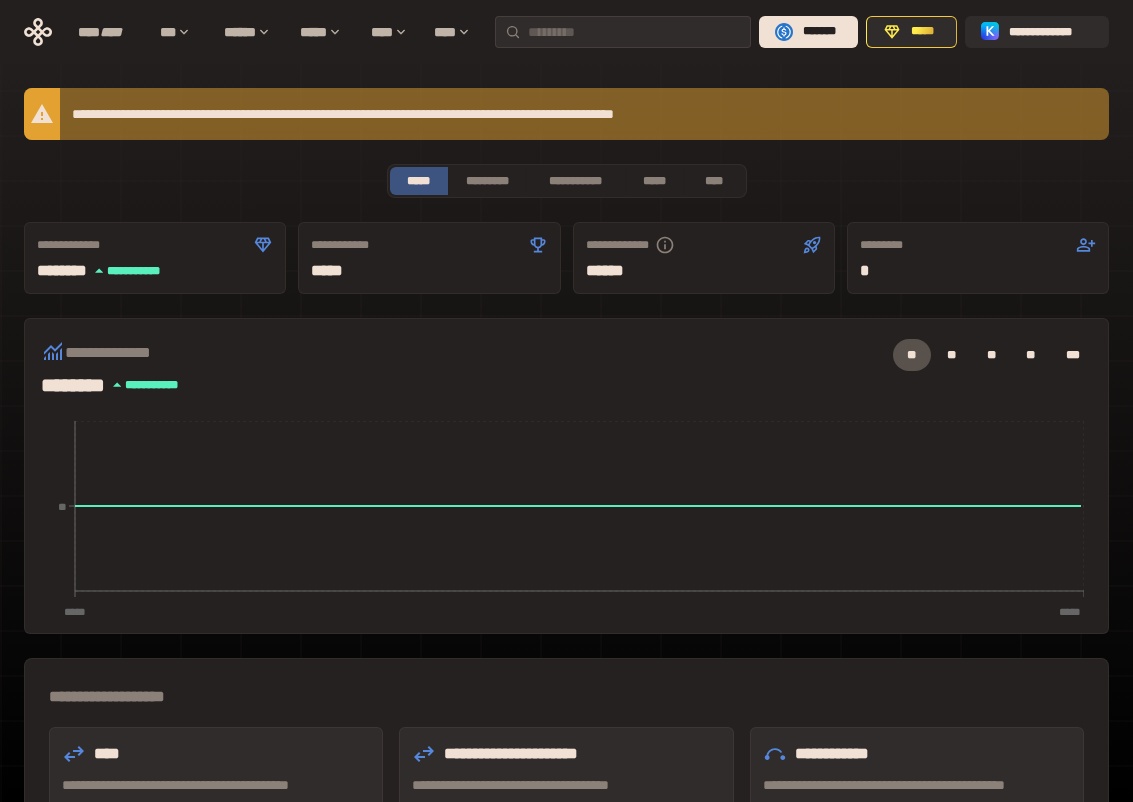 click on "**********" at bounding box center (132, 353) 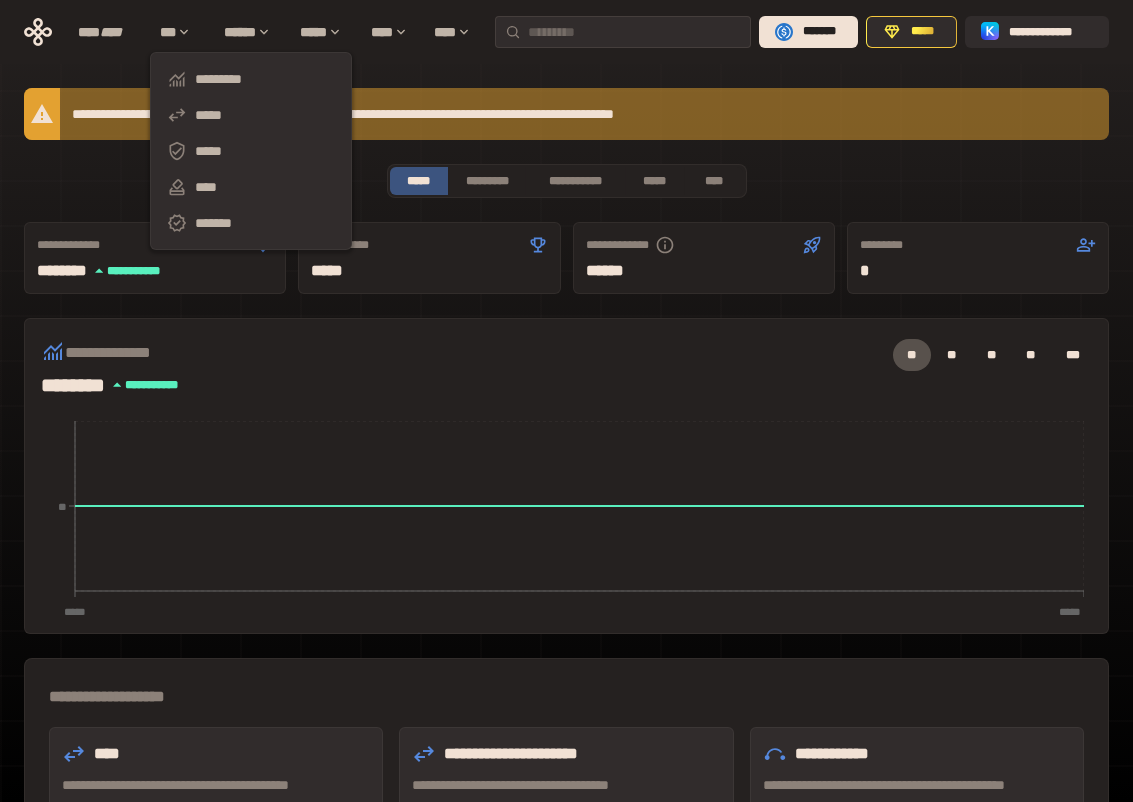 click on "** ** ** ** ***" at bounding box center (660, 355) 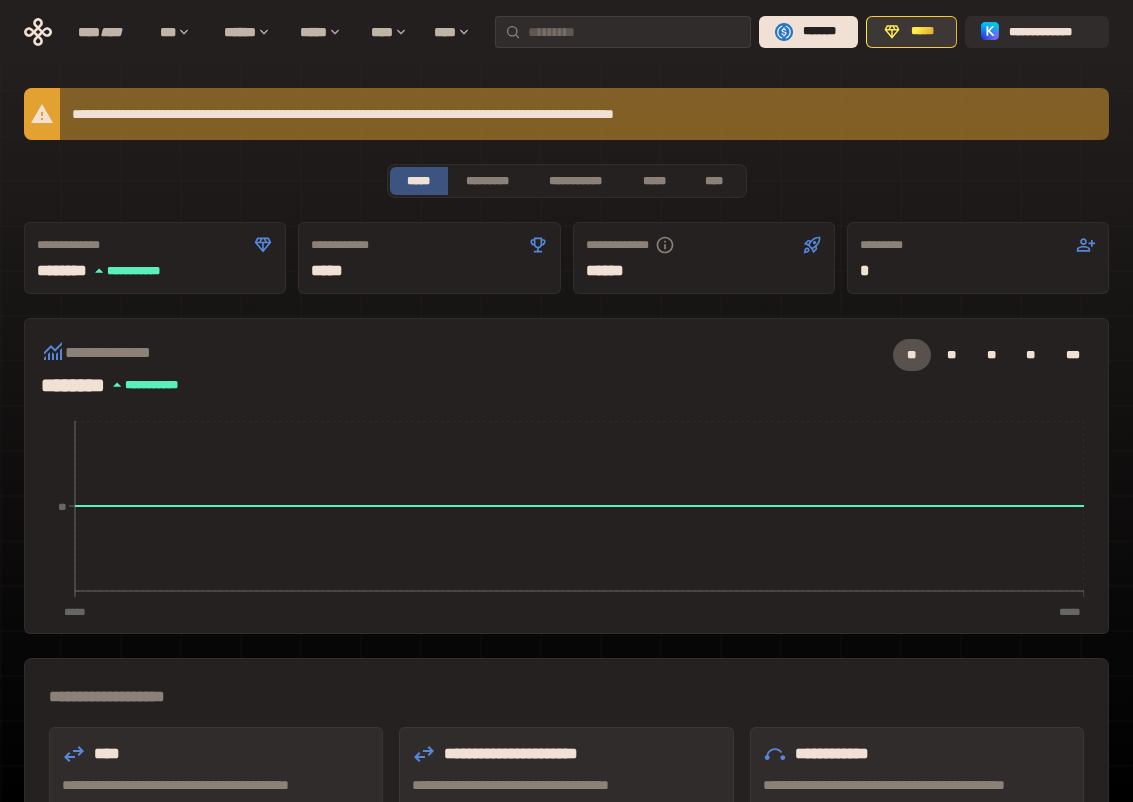 click 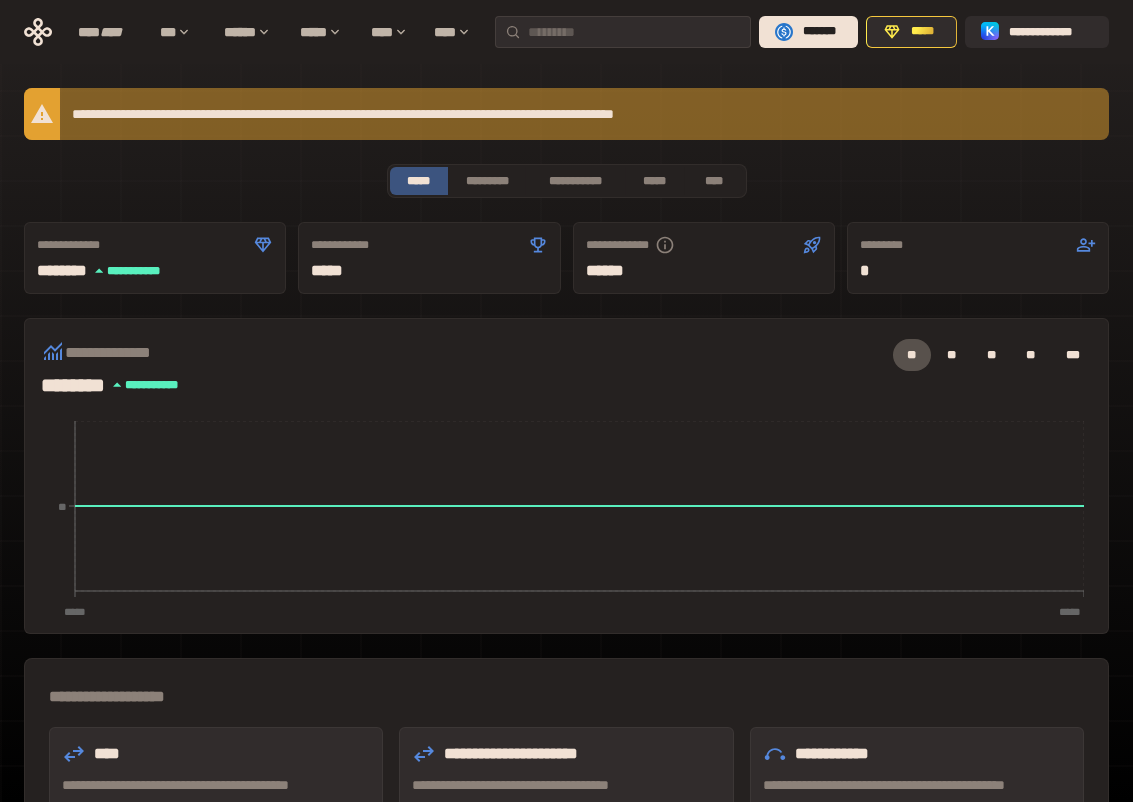click on "**********" at bounding box center (155, 258) 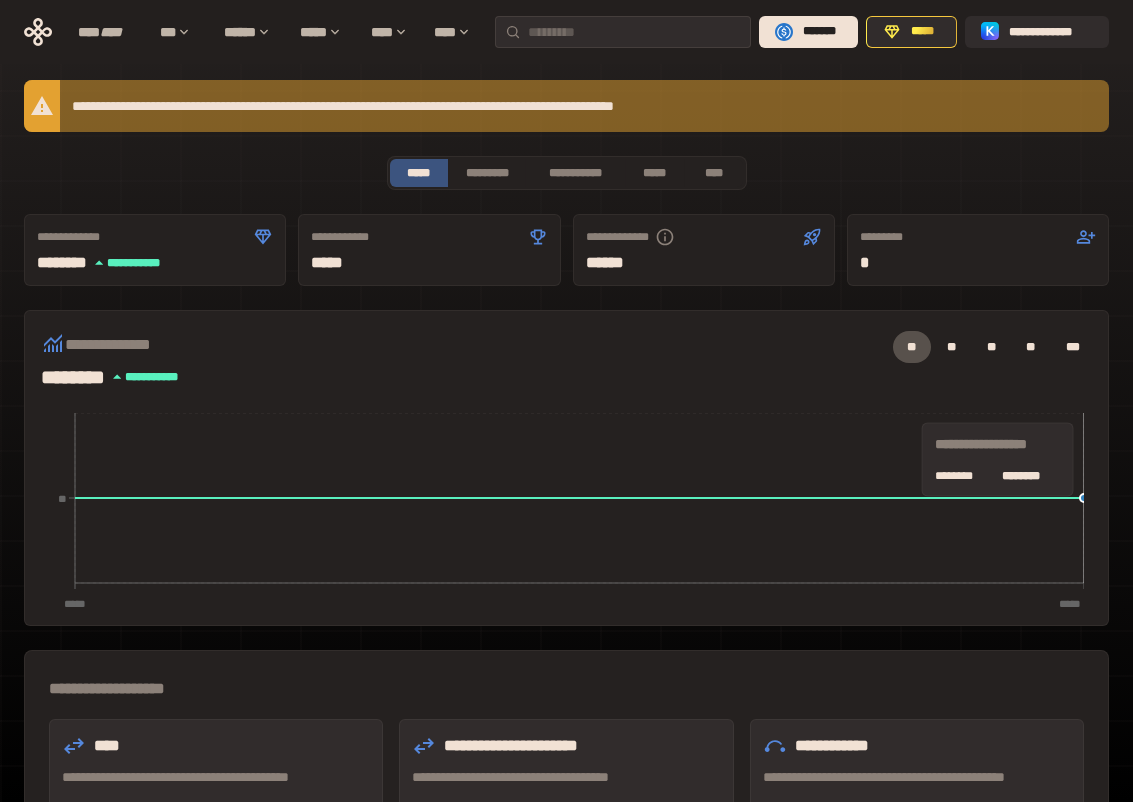 scroll, scrollTop: 0, scrollLeft: 0, axis: both 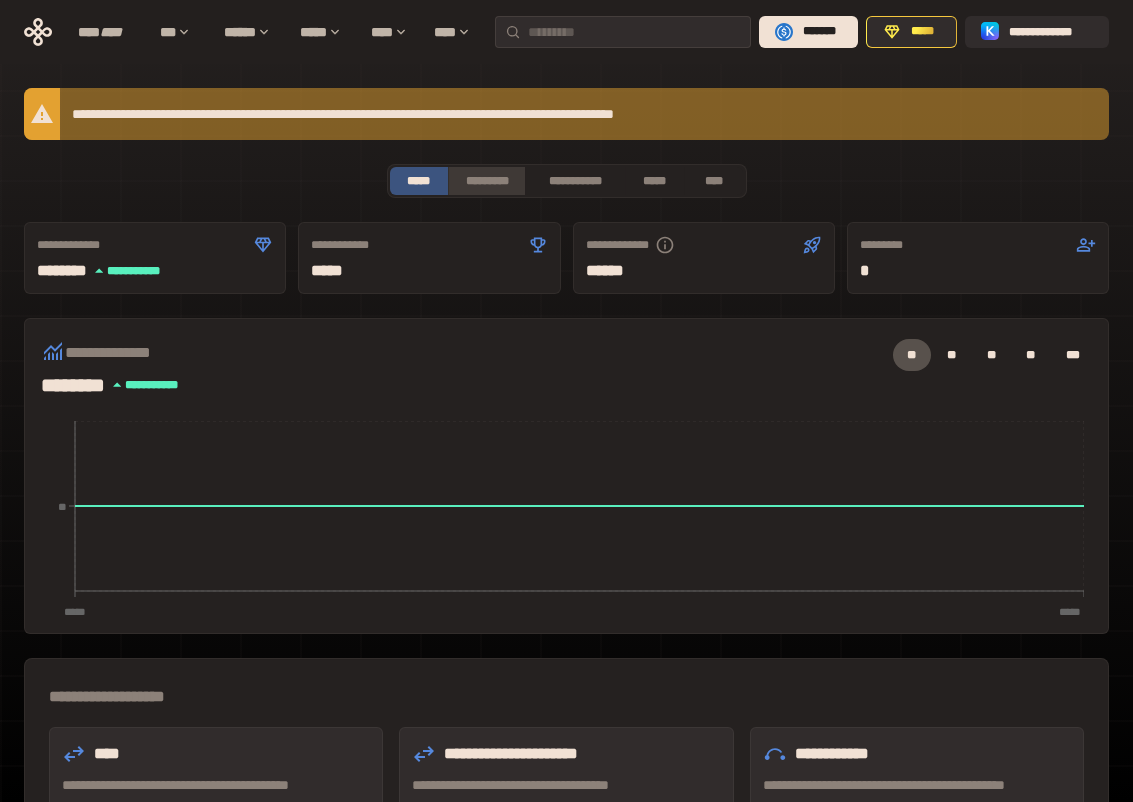 click on "*********" at bounding box center (486, 181) 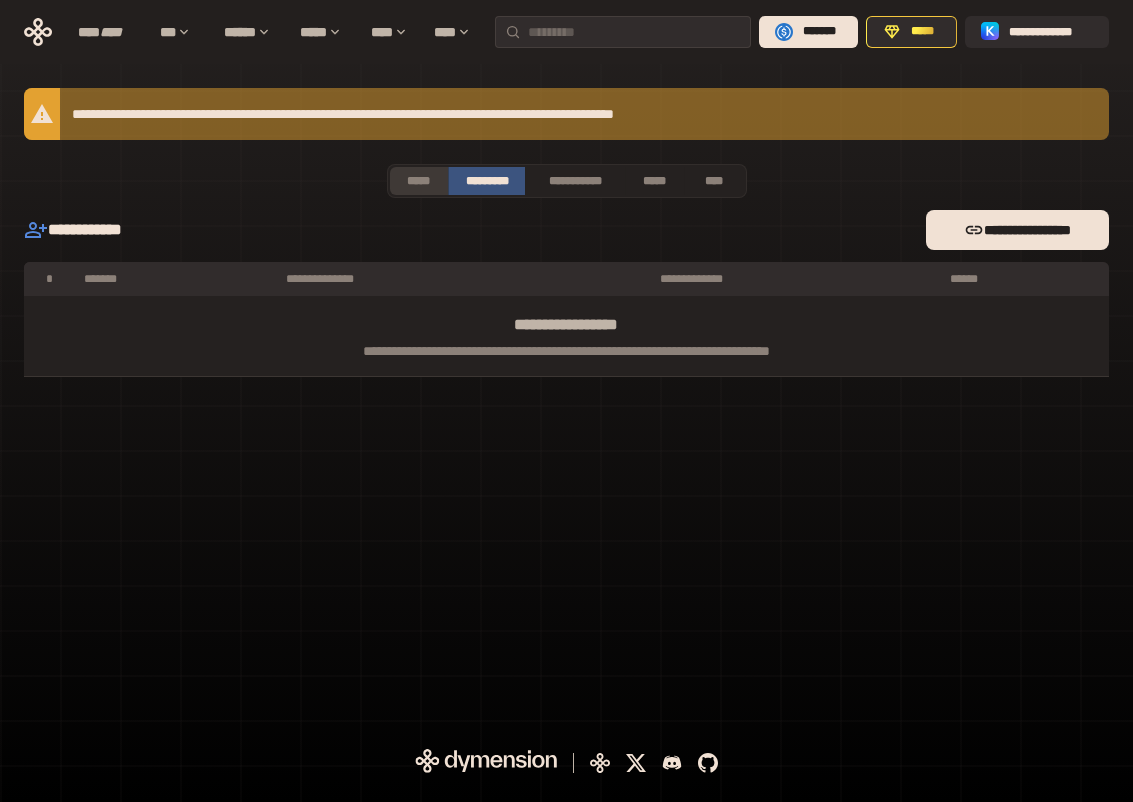 click on "*****" at bounding box center (419, 181) 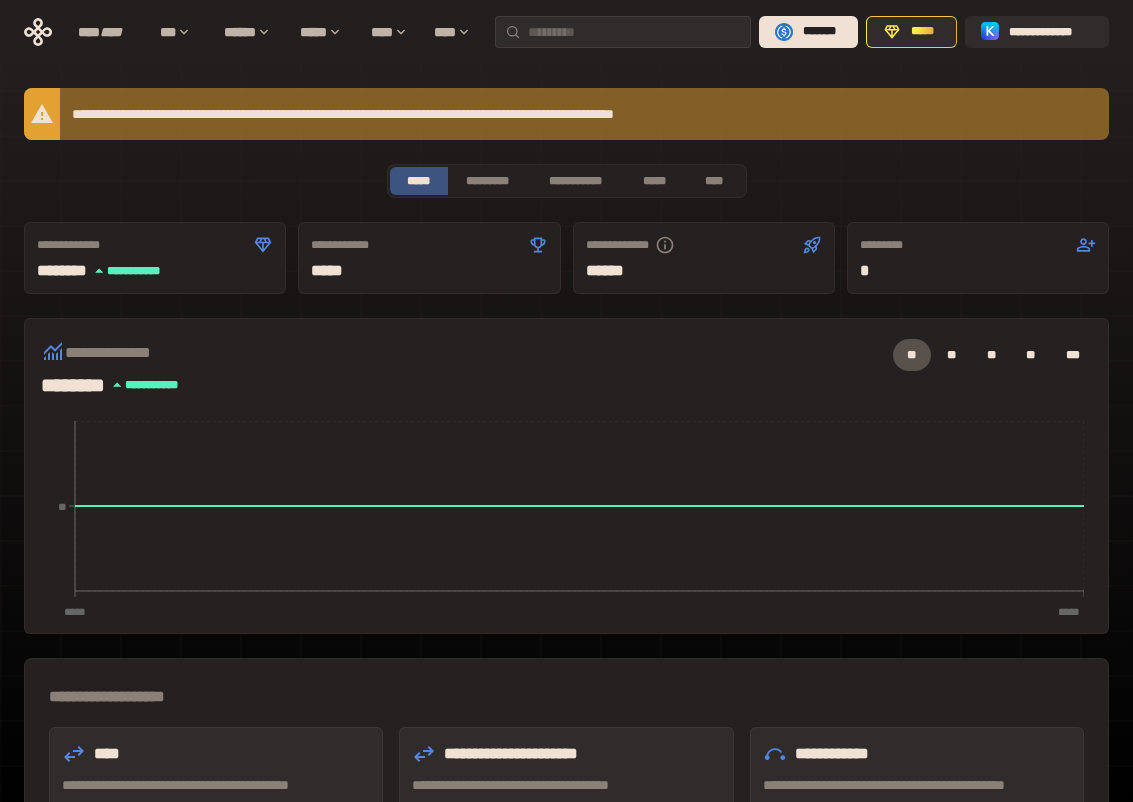 click on "**********" at bounding box center [566, 32] 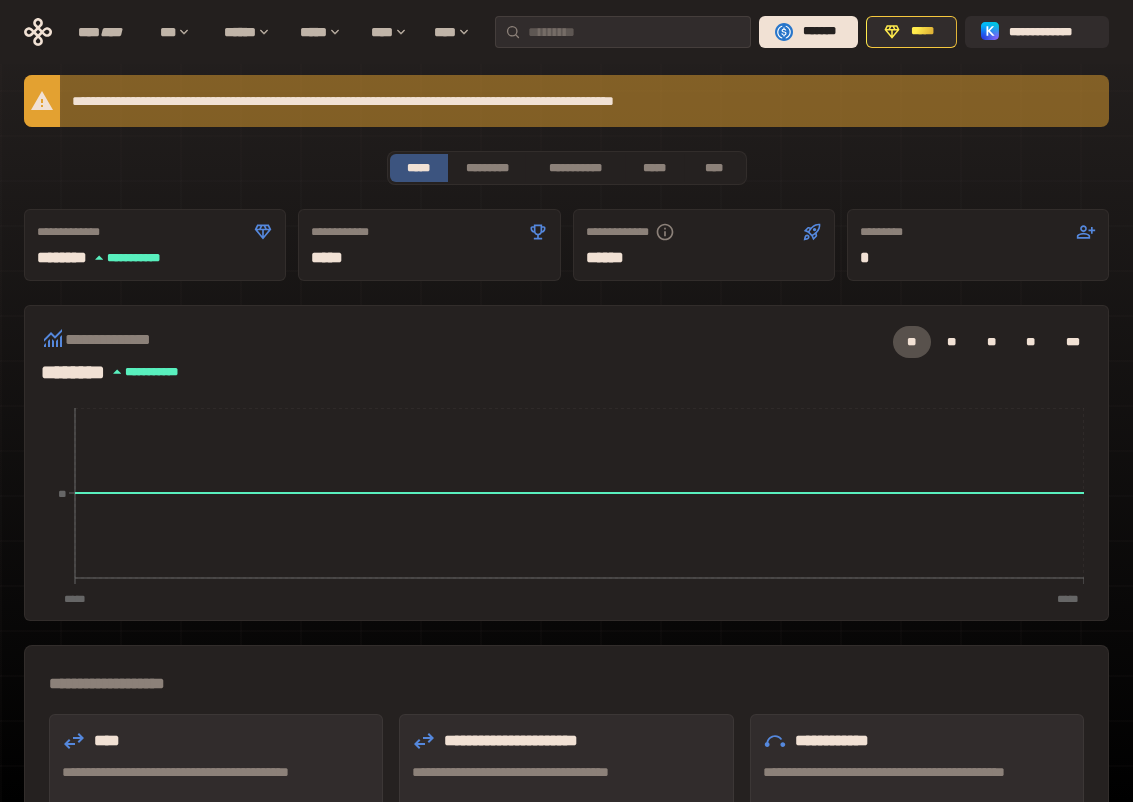 scroll, scrollTop: 0, scrollLeft: 0, axis: both 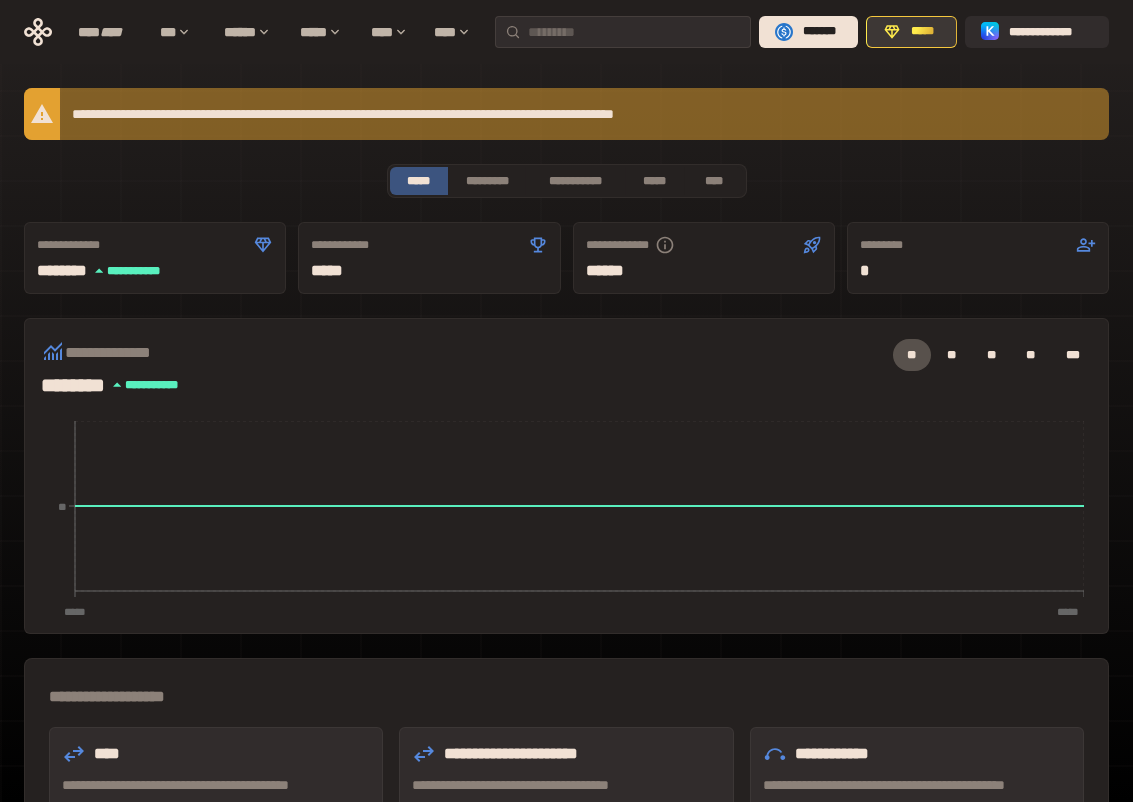 click 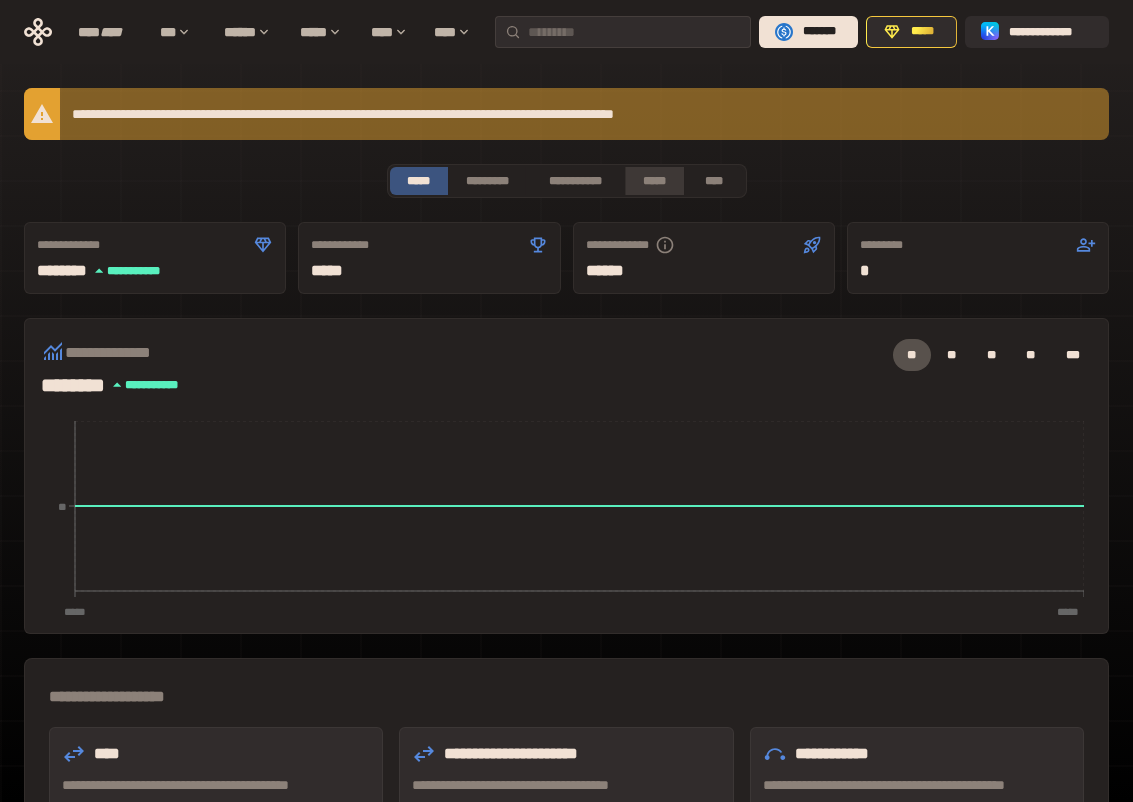 click on "*****" at bounding box center (654, 181) 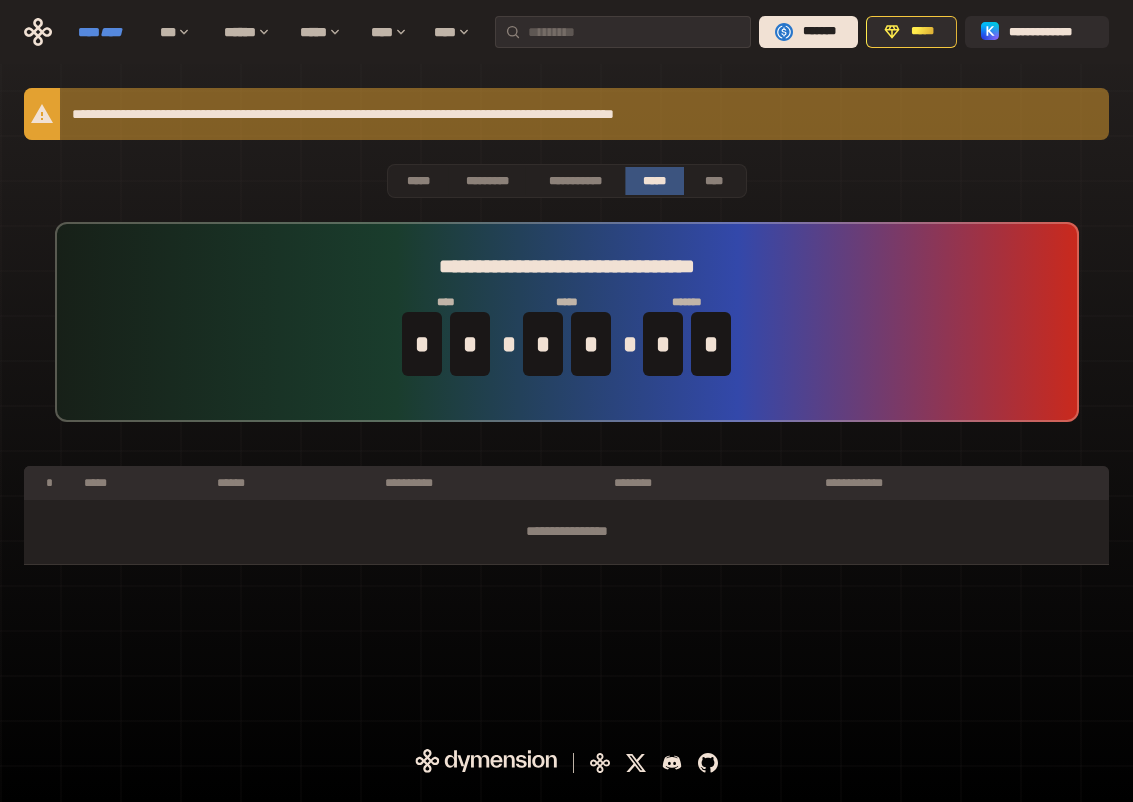 click on "**** ****" at bounding box center (109, 32) 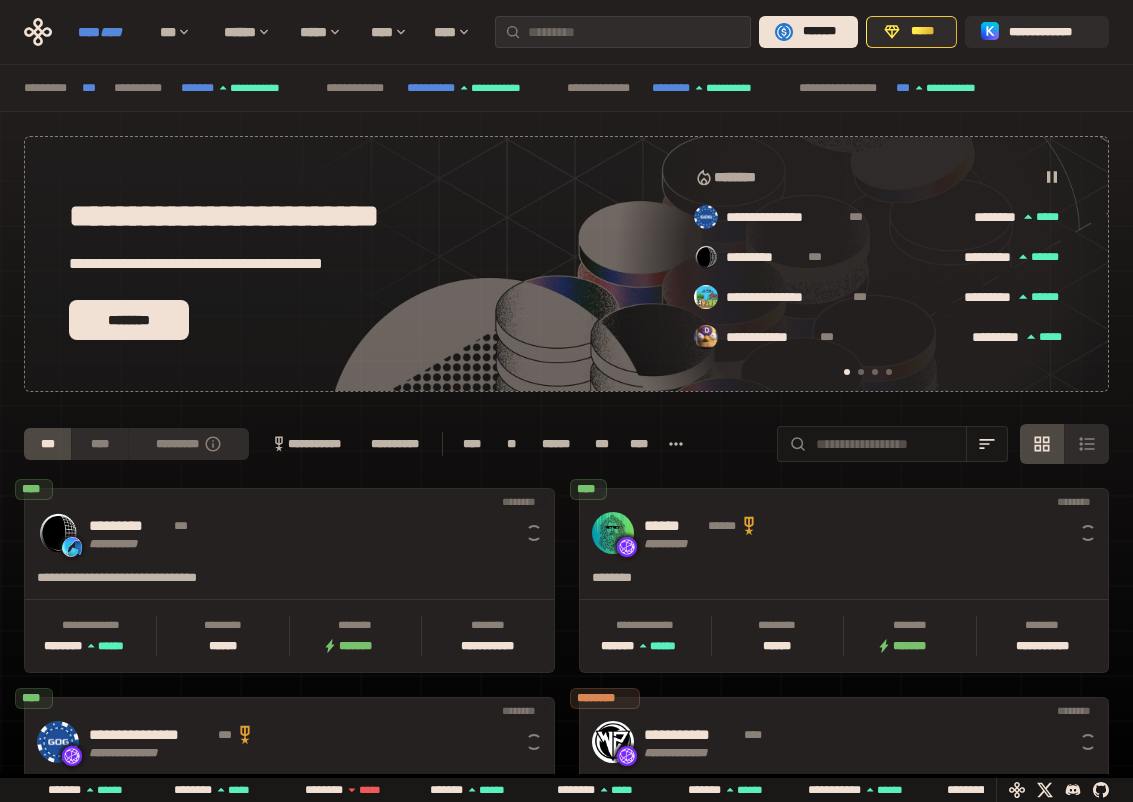scroll, scrollTop: 0, scrollLeft: 16, axis: horizontal 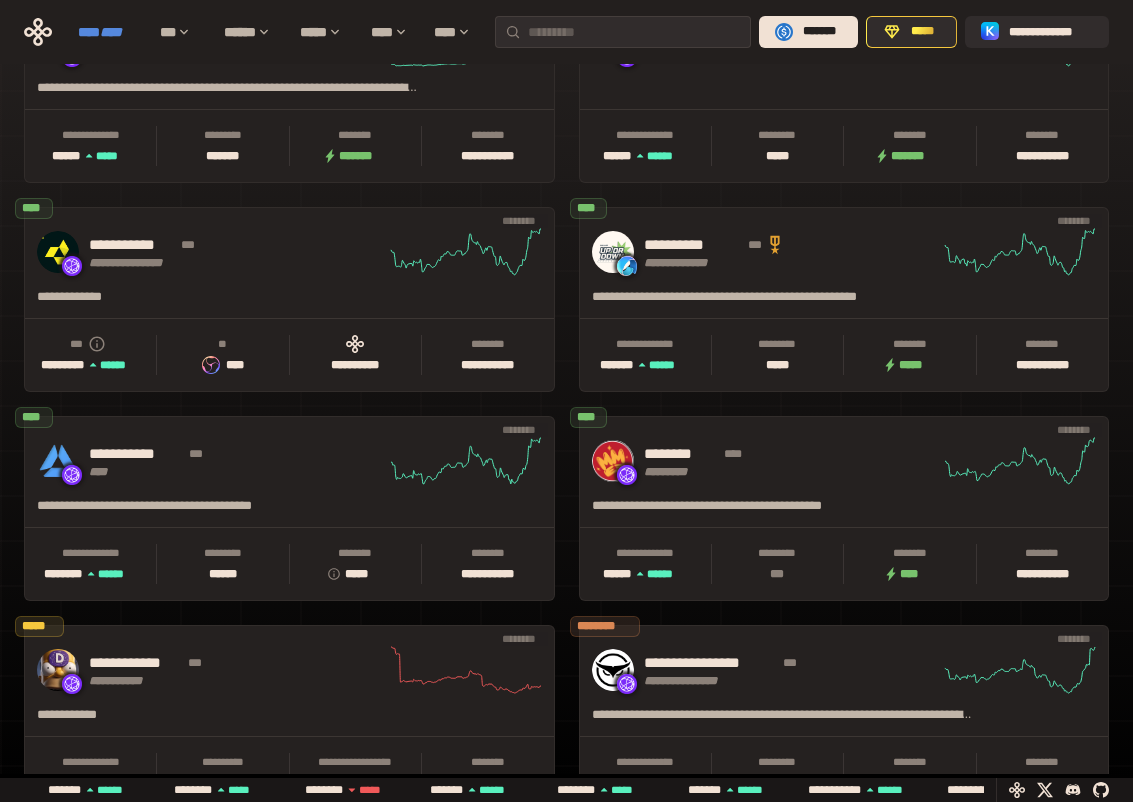 click on "****" at bounding box center (111, 32) 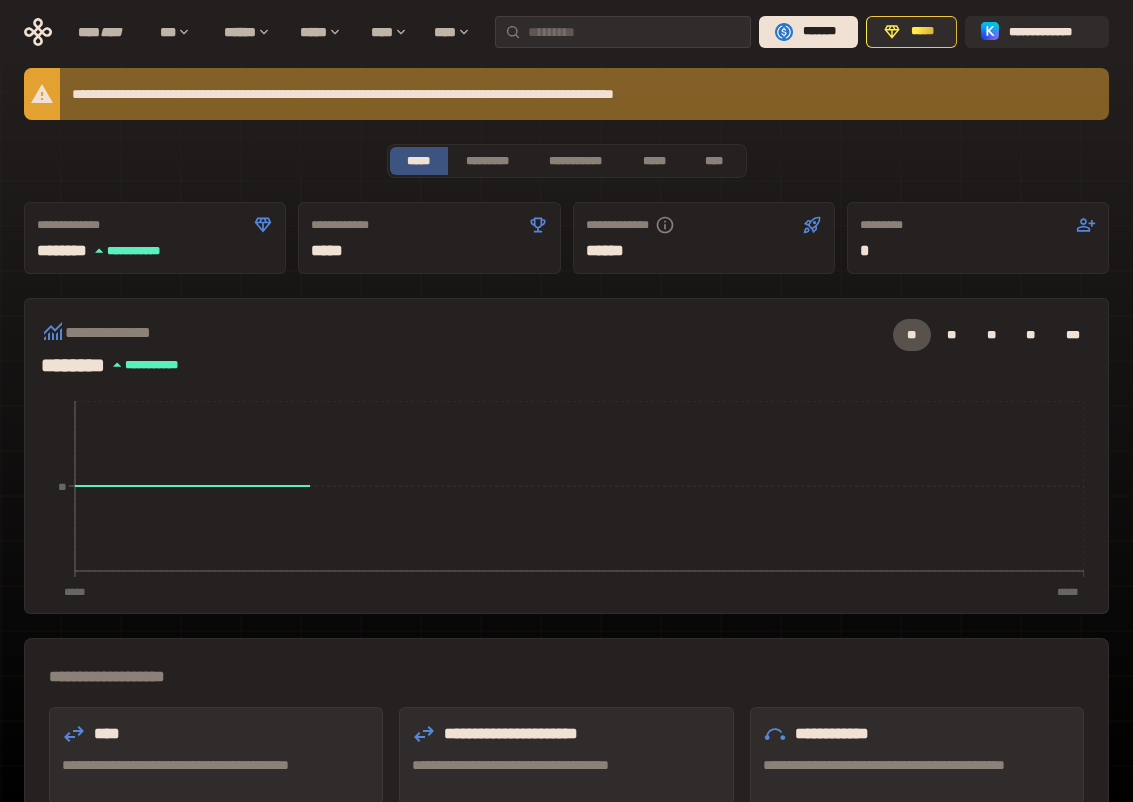 scroll, scrollTop: 0, scrollLeft: 0, axis: both 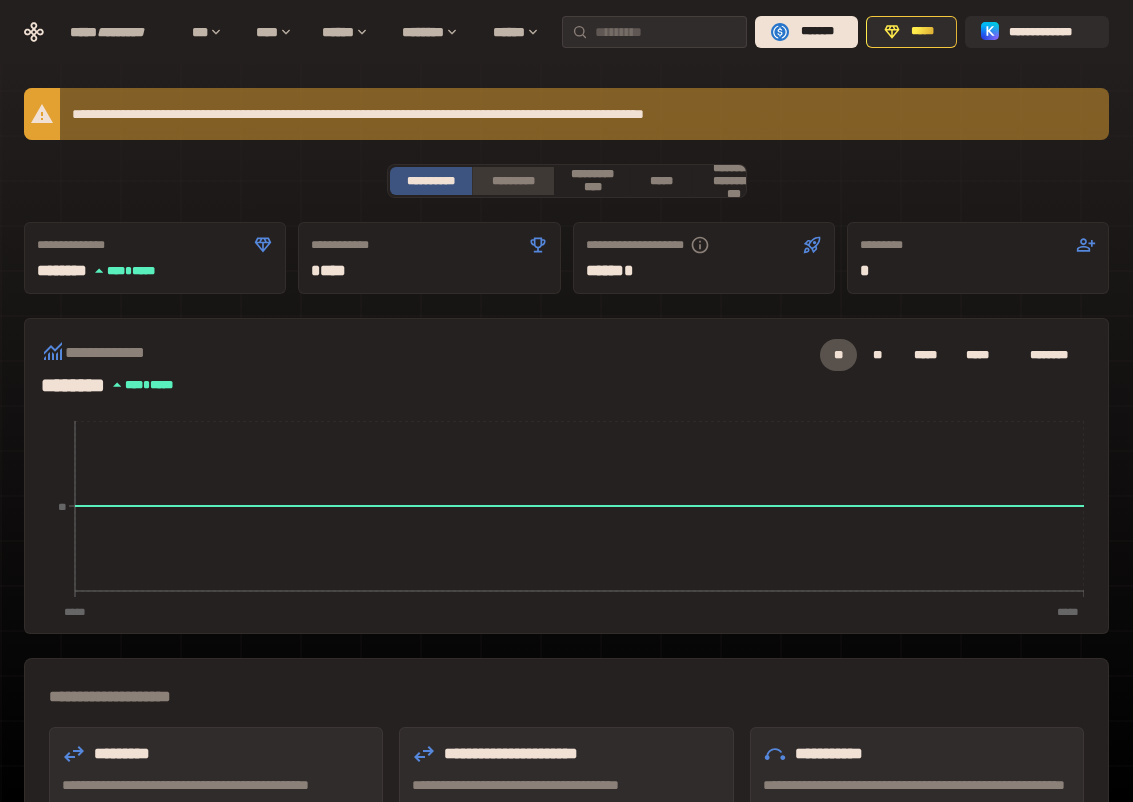 click on "*********" at bounding box center [513, 181] 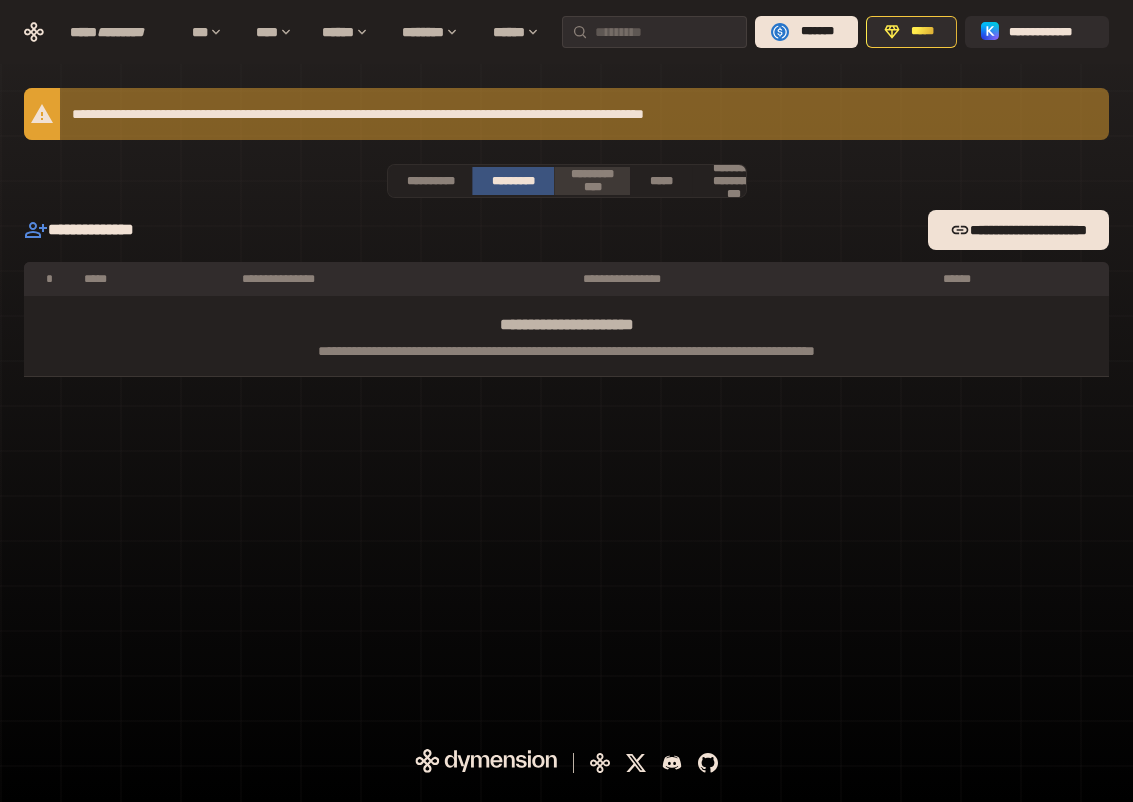 click on "**********" at bounding box center [592, 180] 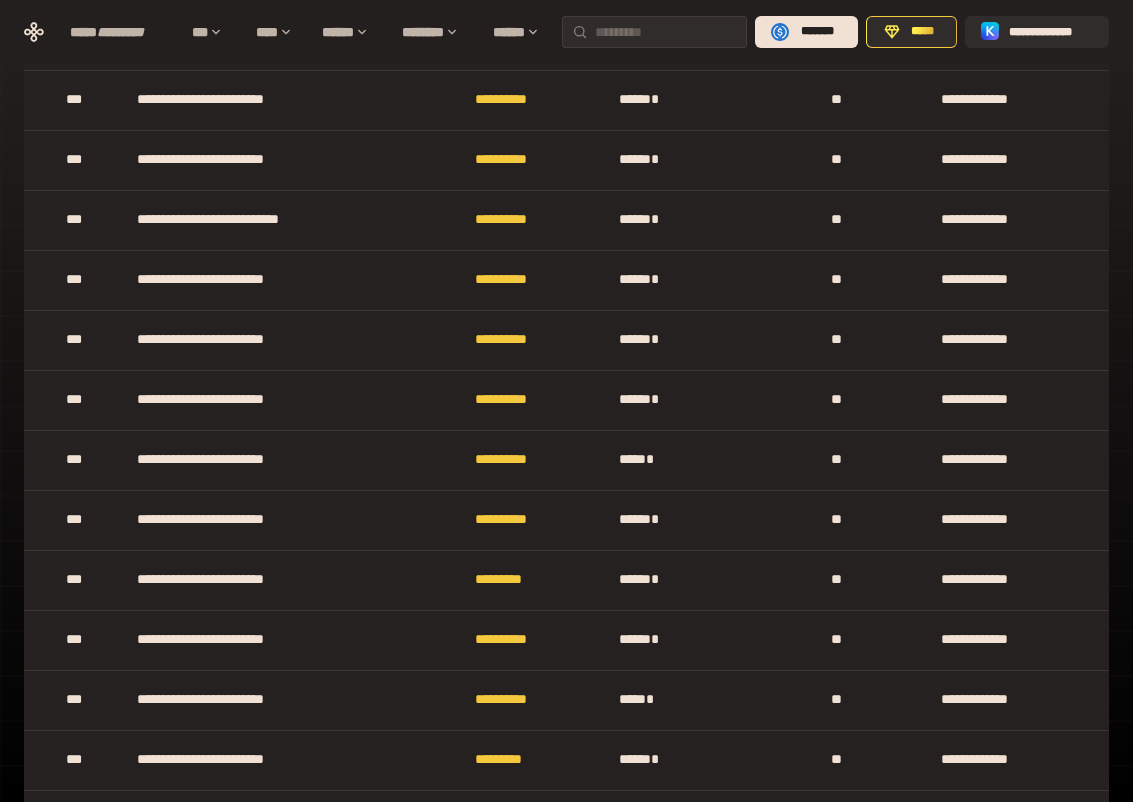 scroll, scrollTop: 0, scrollLeft: 0, axis: both 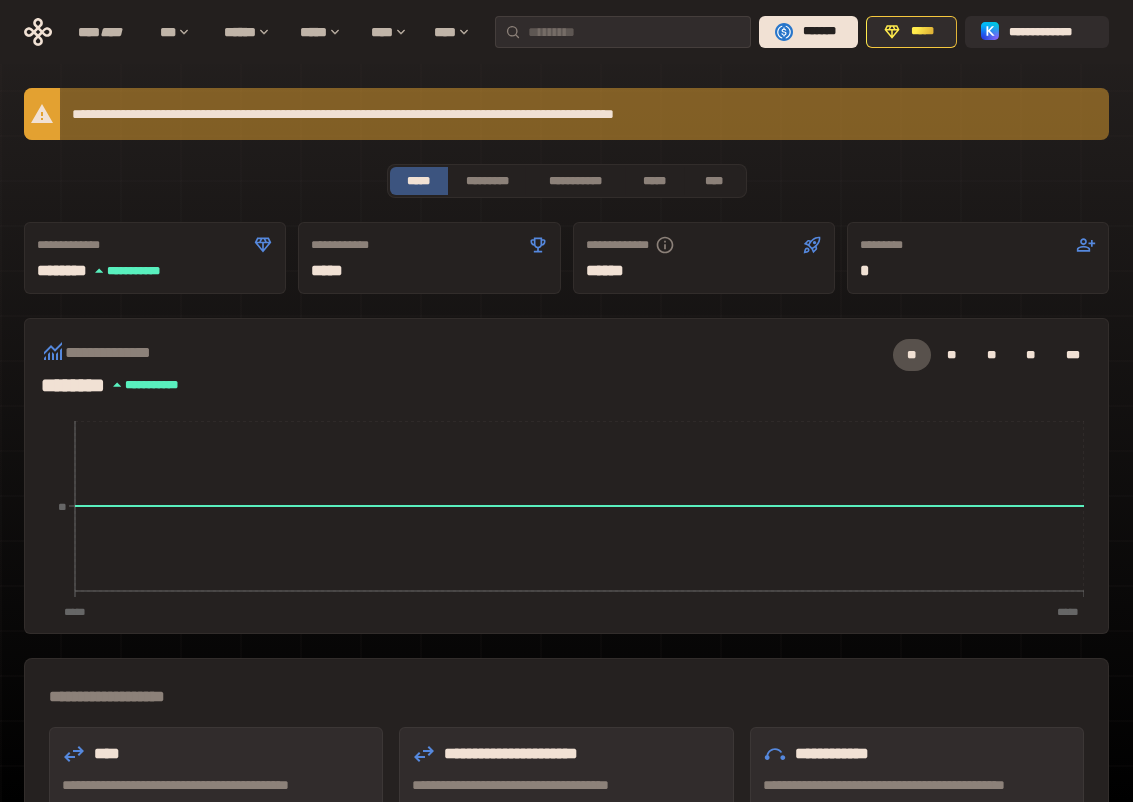 click on "**********" at bounding box center (704, 245) 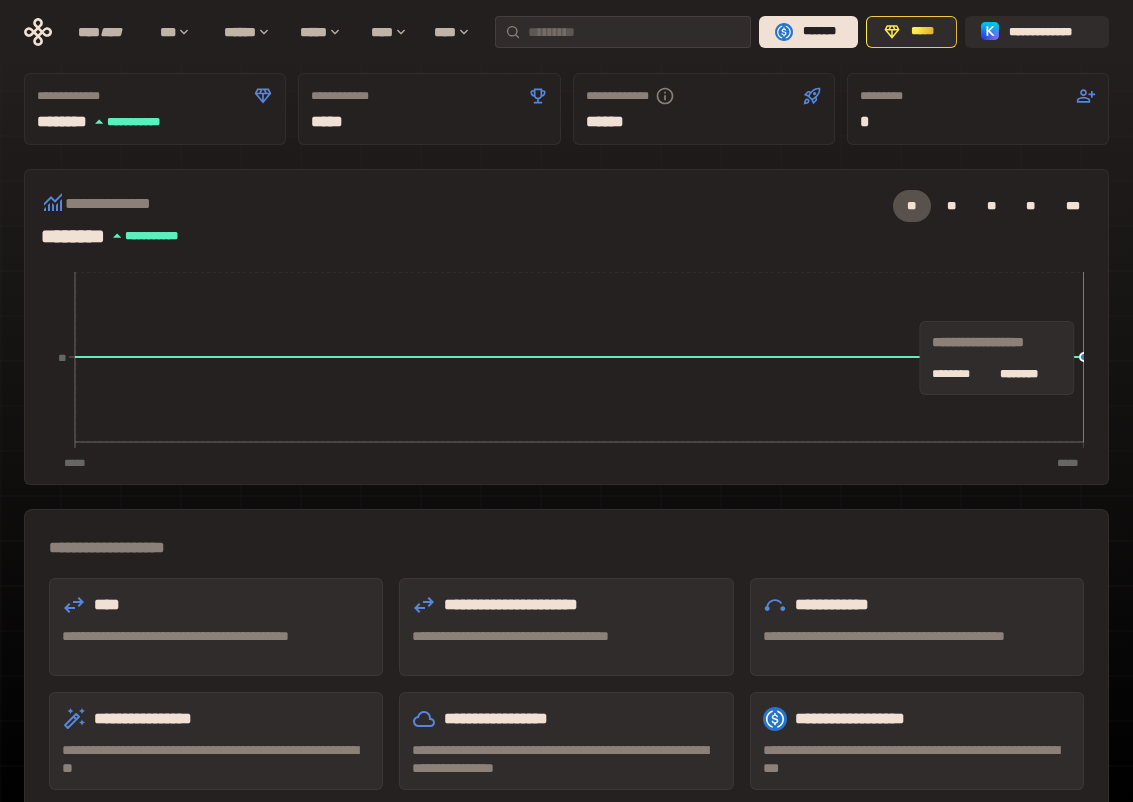 scroll, scrollTop: 0, scrollLeft: 0, axis: both 